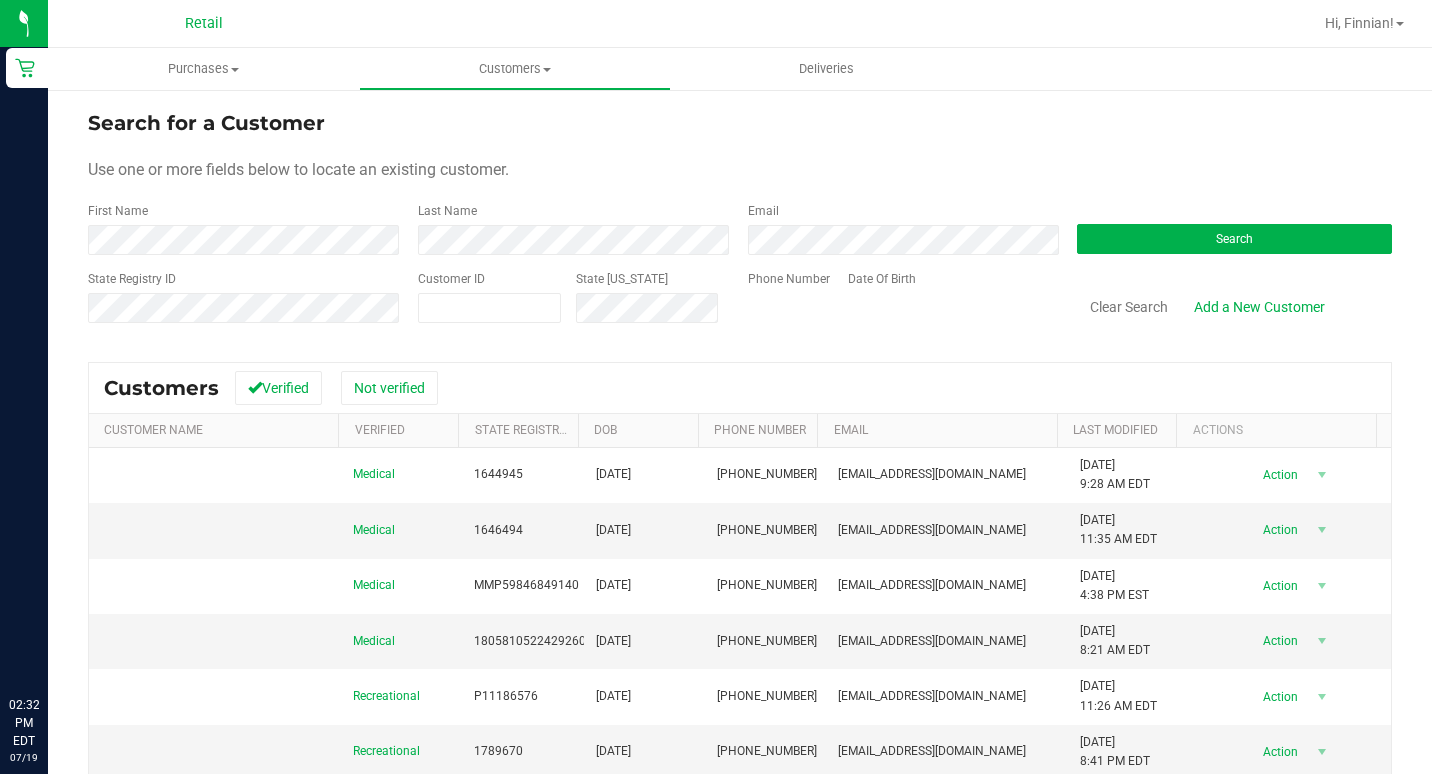 scroll, scrollTop: 0, scrollLeft: 0, axis: both 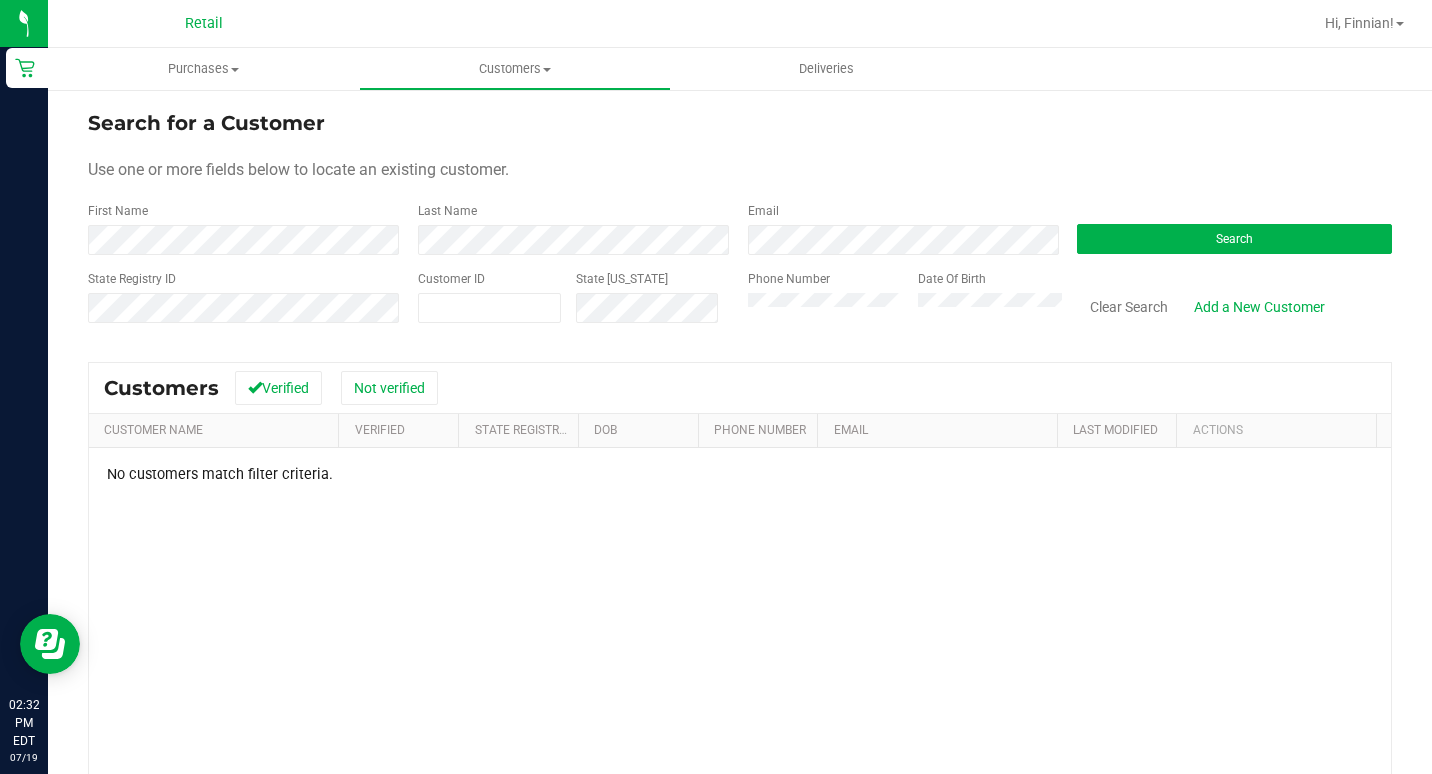 click on "State Registry ID
Customer ID
State [US_STATE]
Phone Number
Date Of Birth
Clear Search
Add a New Customer" at bounding box center [740, 305] 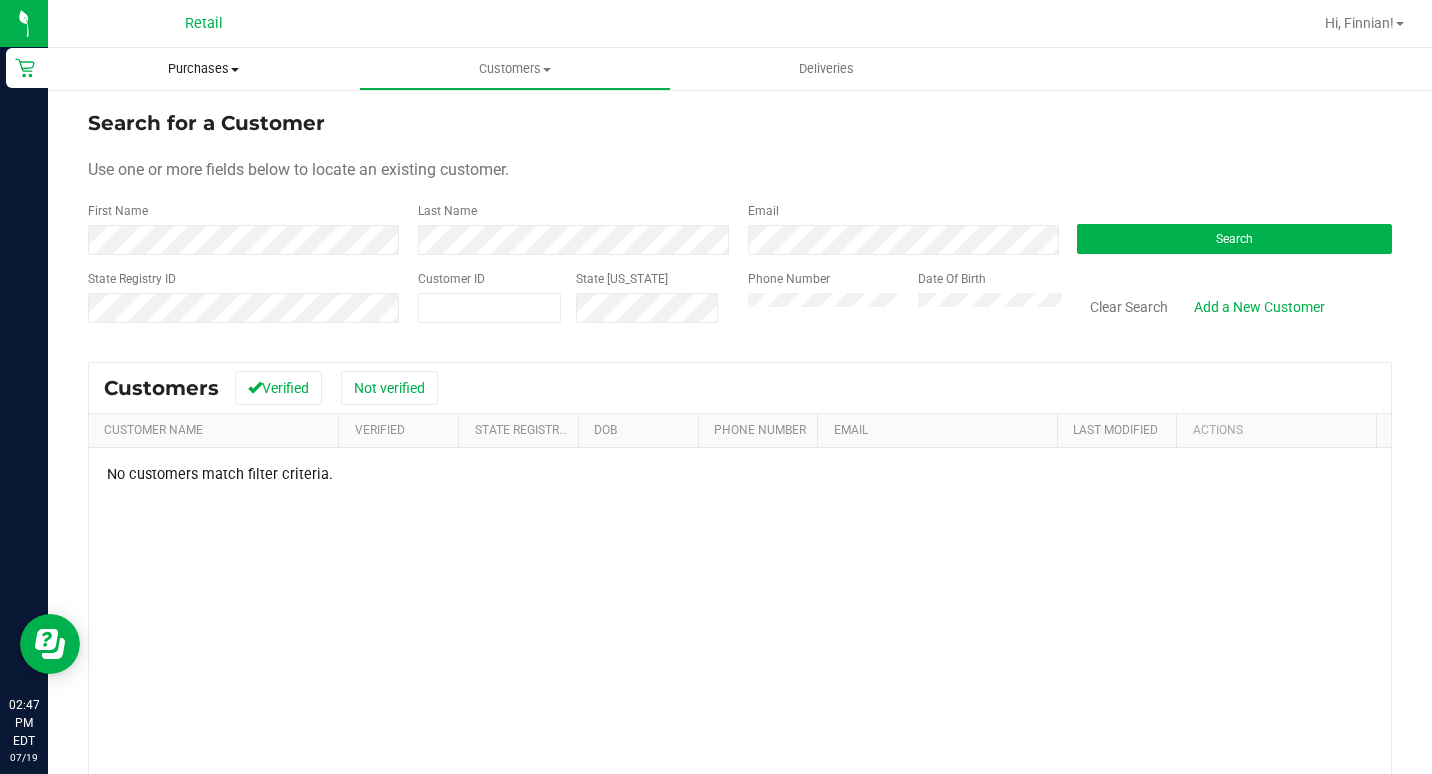 click on "Purchases" at bounding box center (203, 69) 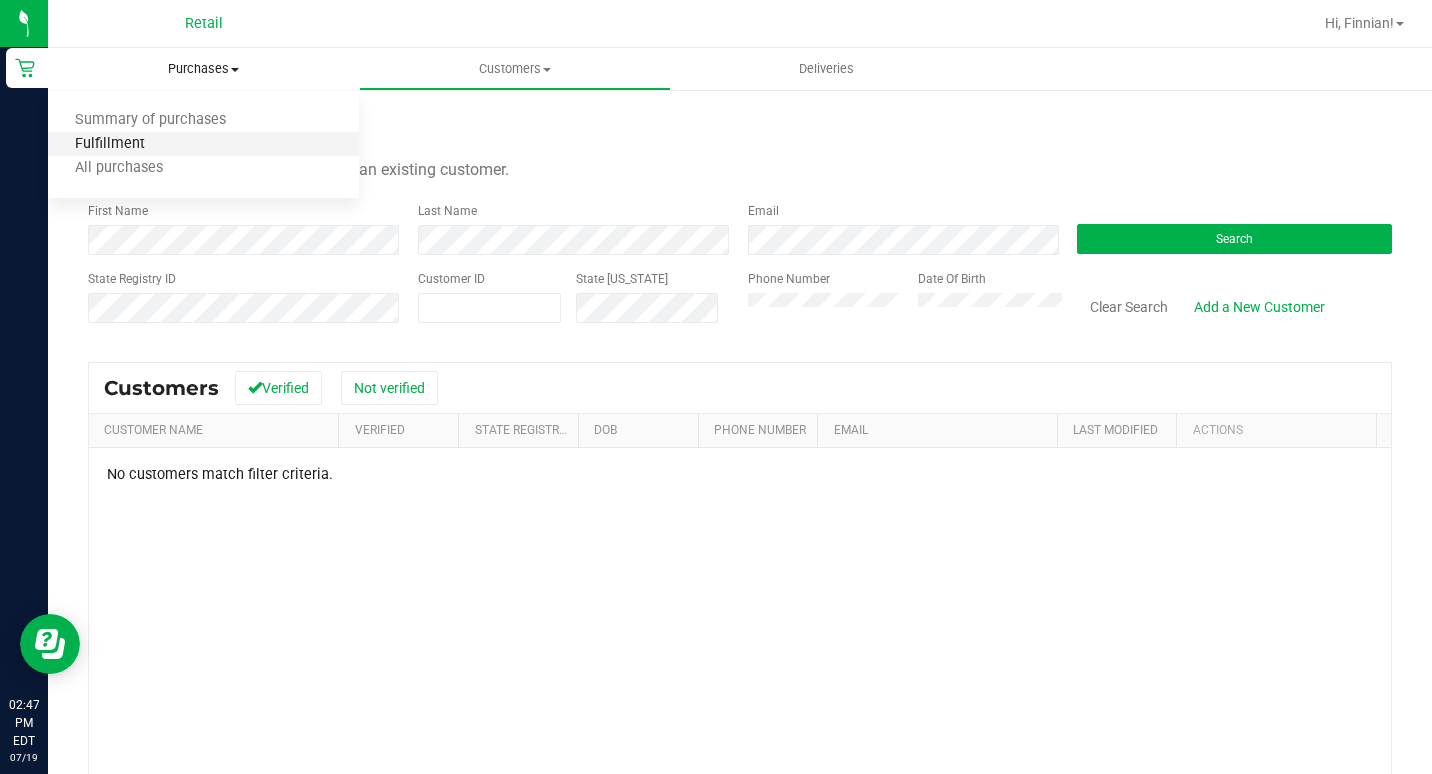click on "Fulfillment" at bounding box center [110, 144] 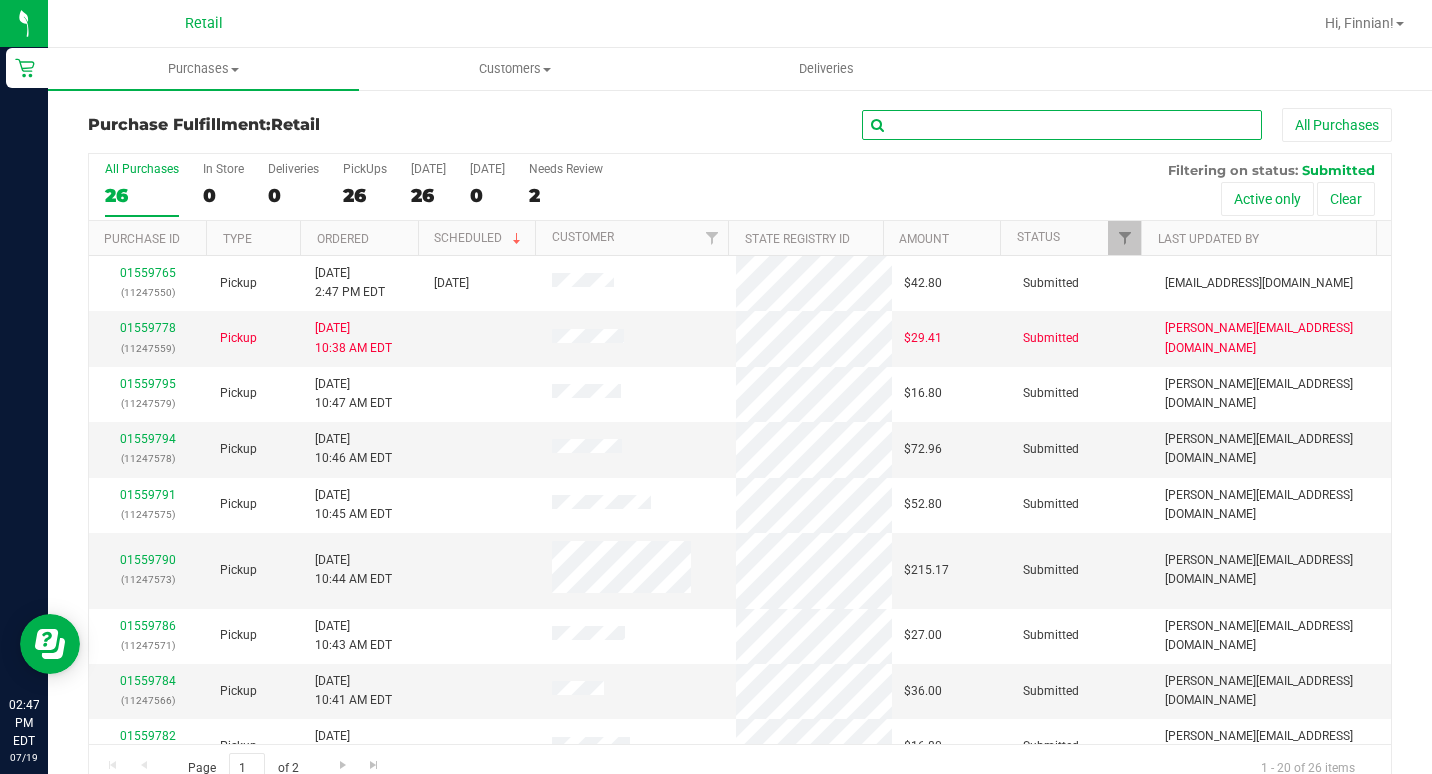 click at bounding box center [1062, 125] 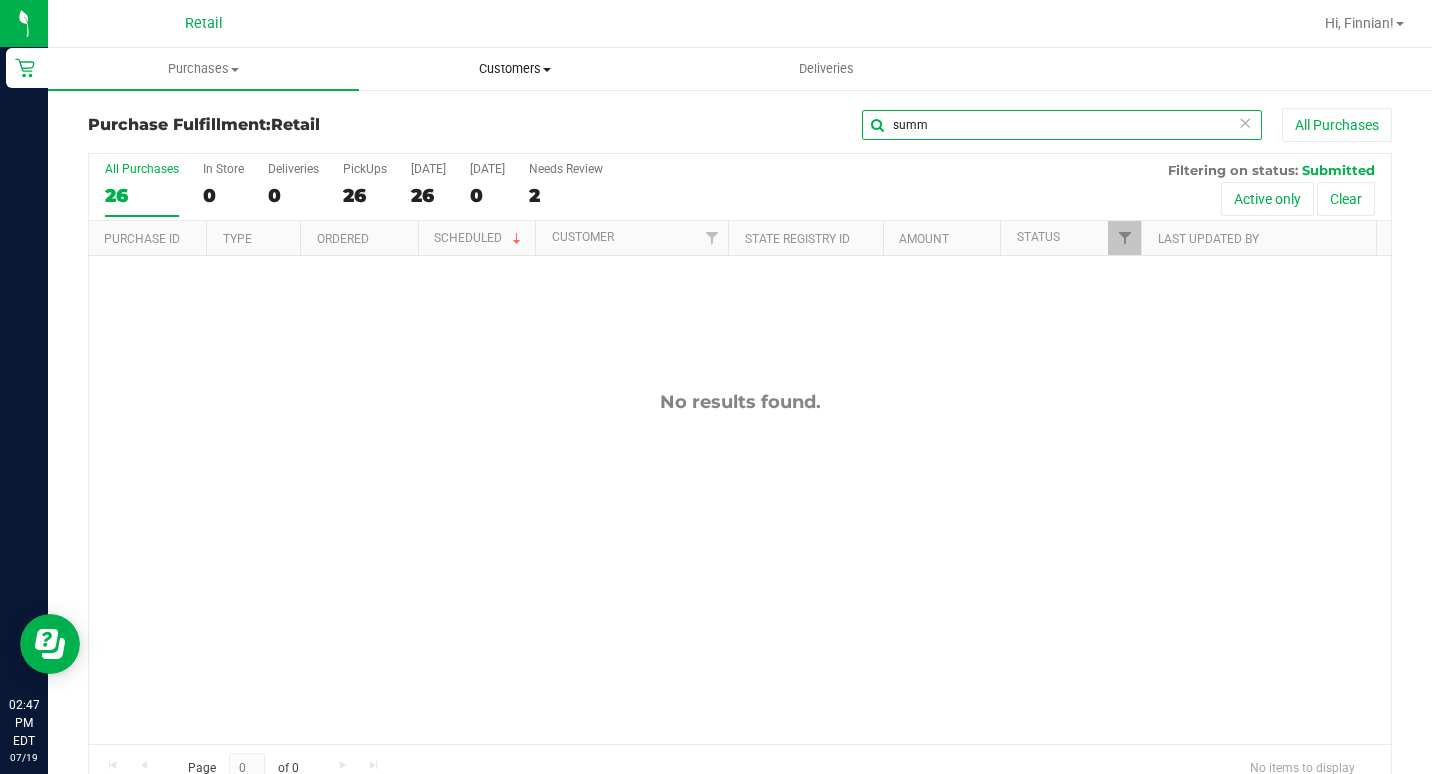 type on "summ" 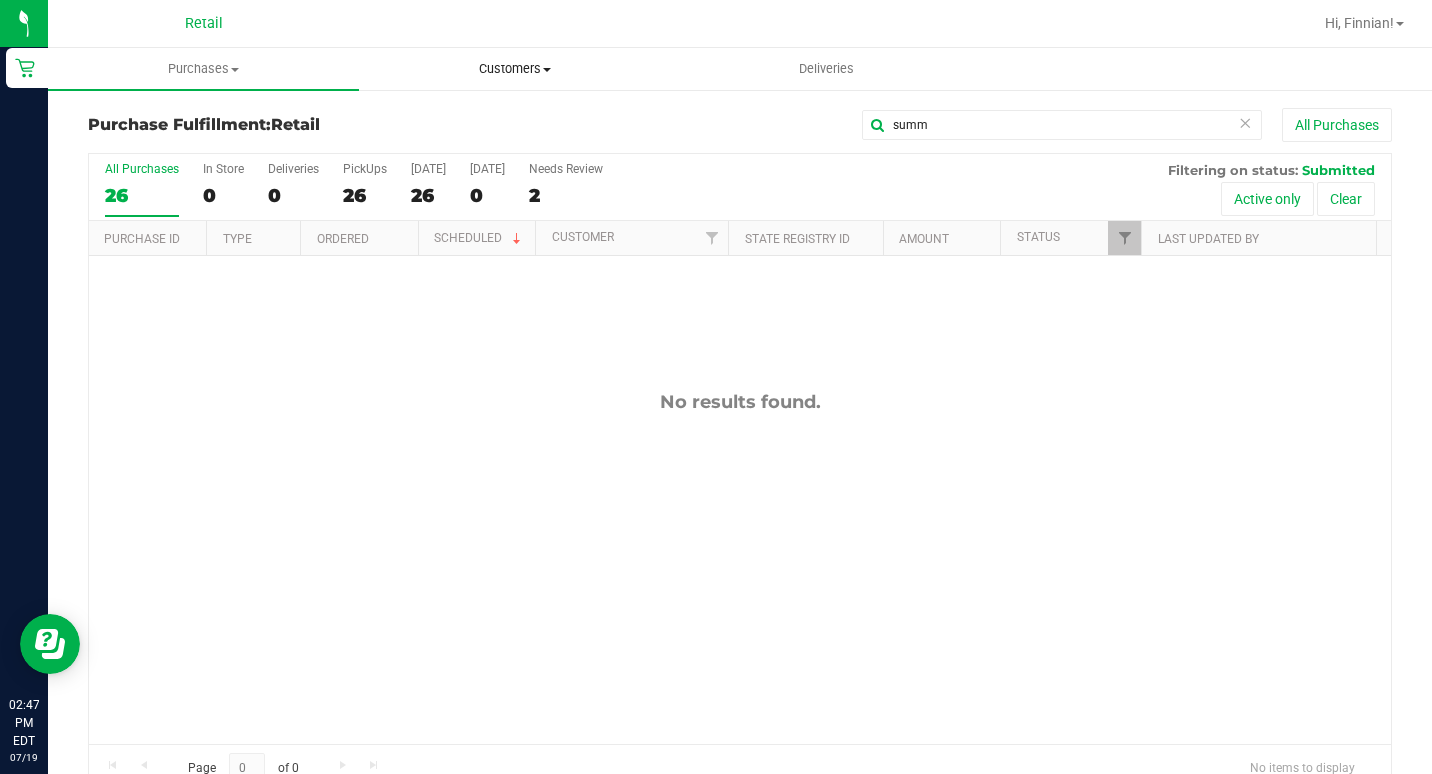 click on "Customers" at bounding box center [514, 69] 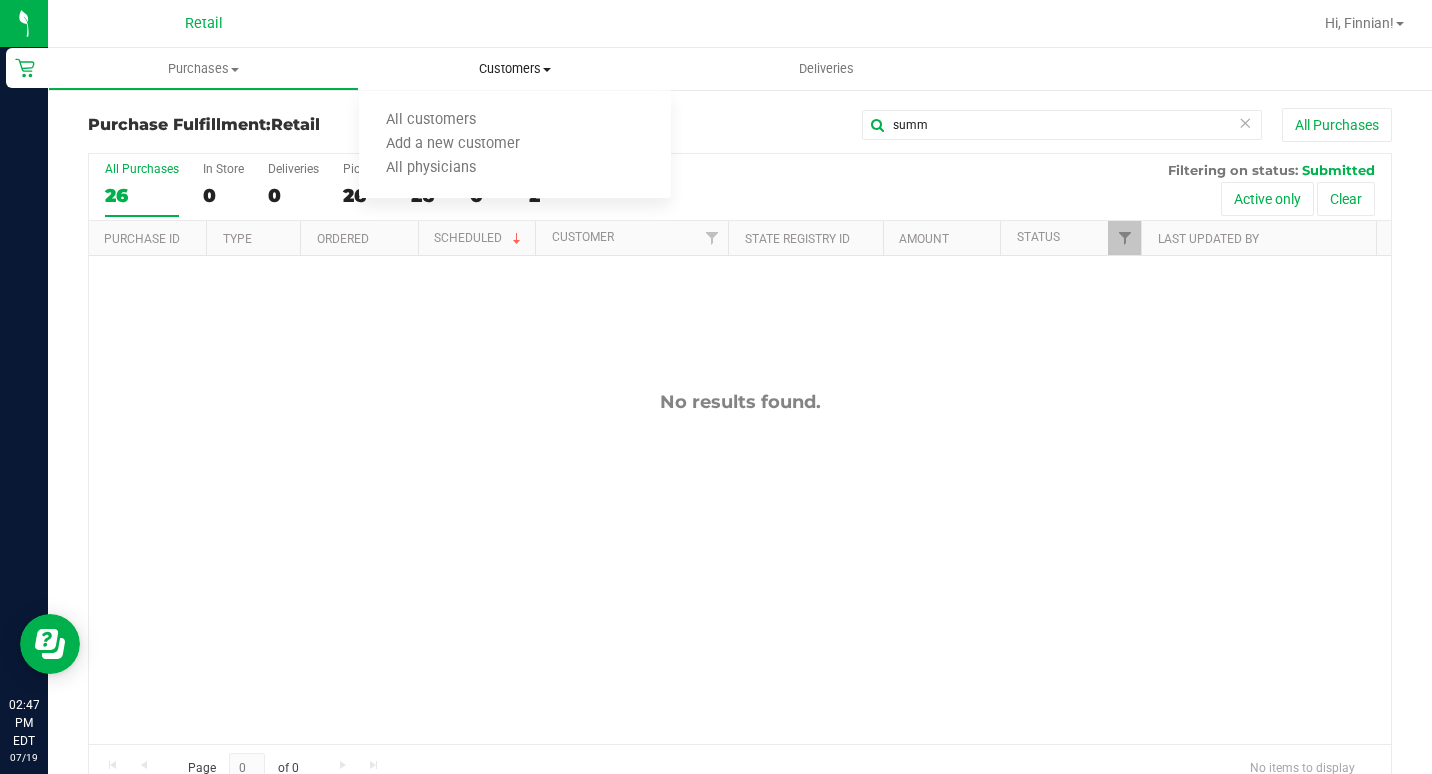 click on "All customers
Add a new customer
All physicians" at bounding box center [514, 145] 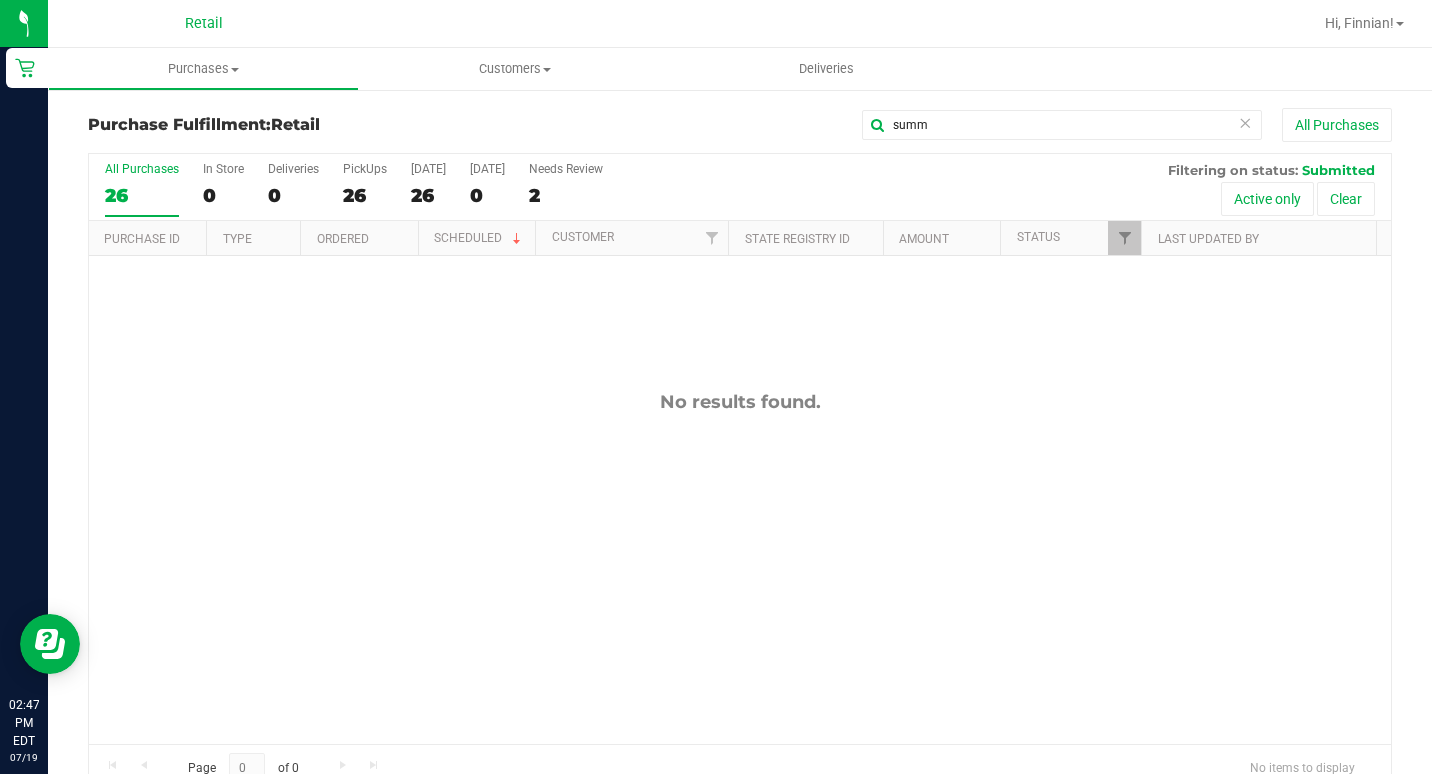 click on "Purchase Fulfillment:
Retail
summ
All Purchases
All Purchases
26
In Store
0
Deliveries
0
PickUps
26
[DATE]
26
[DATE]" at bounding box center (740, 450) 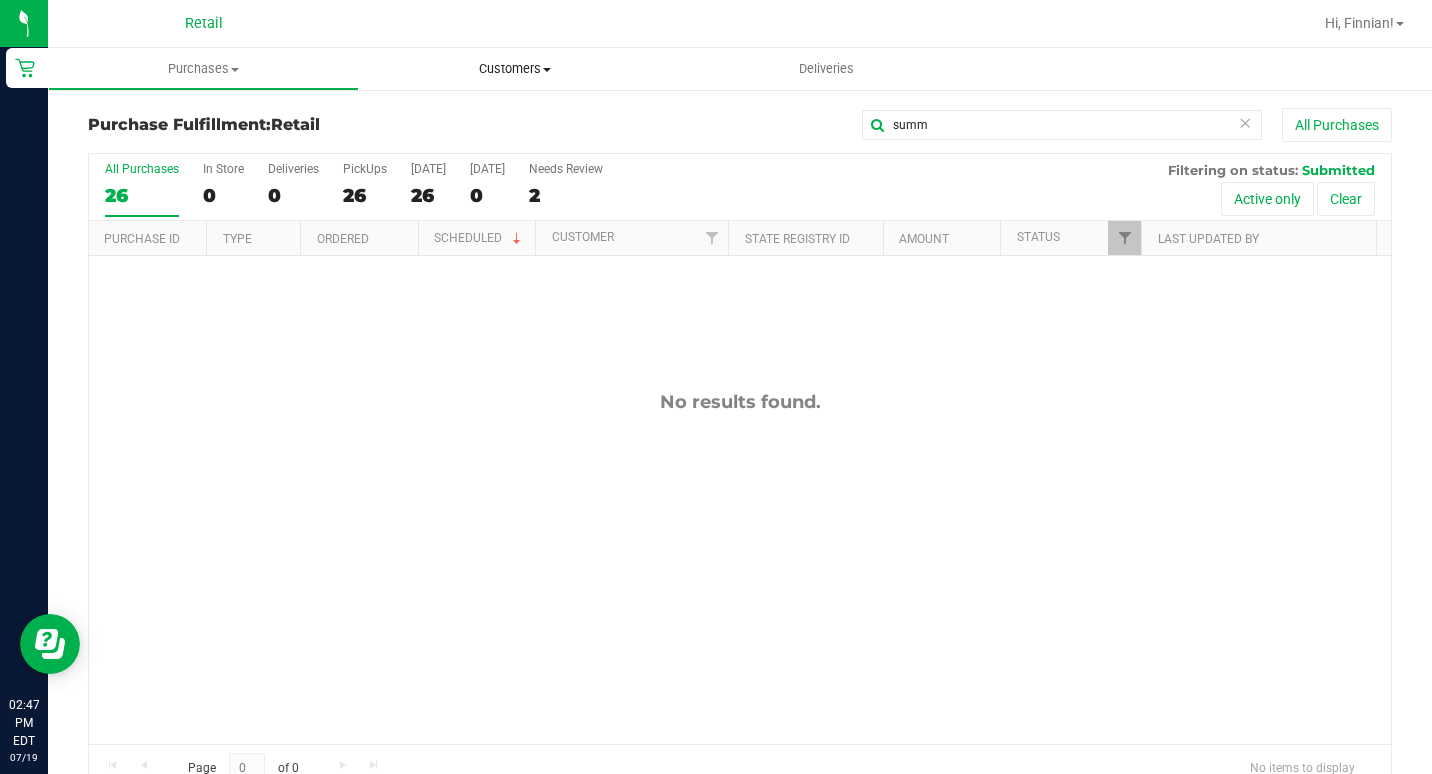 click on "Customers" at bounding box center [514, 69] 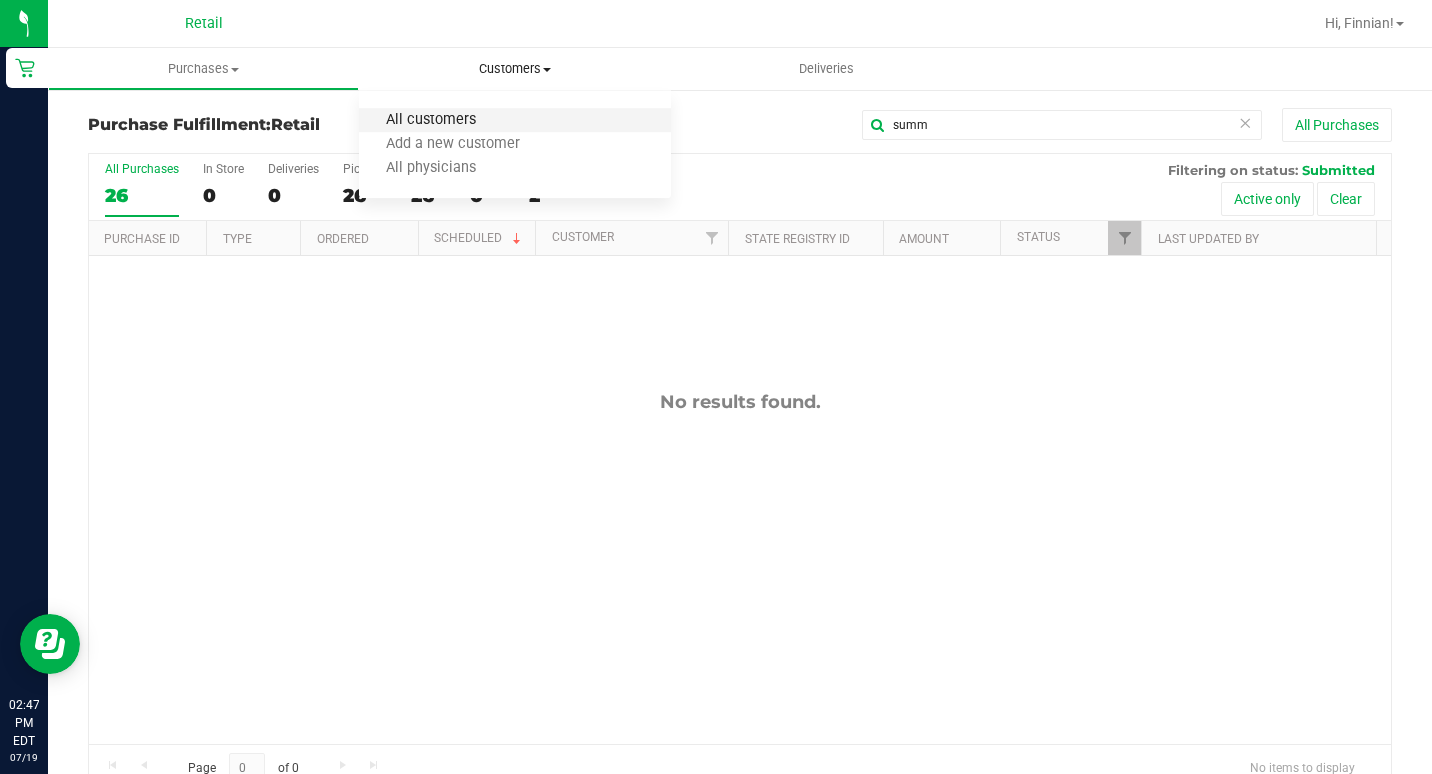 click on "All customers" at bounding box center [431, 120] 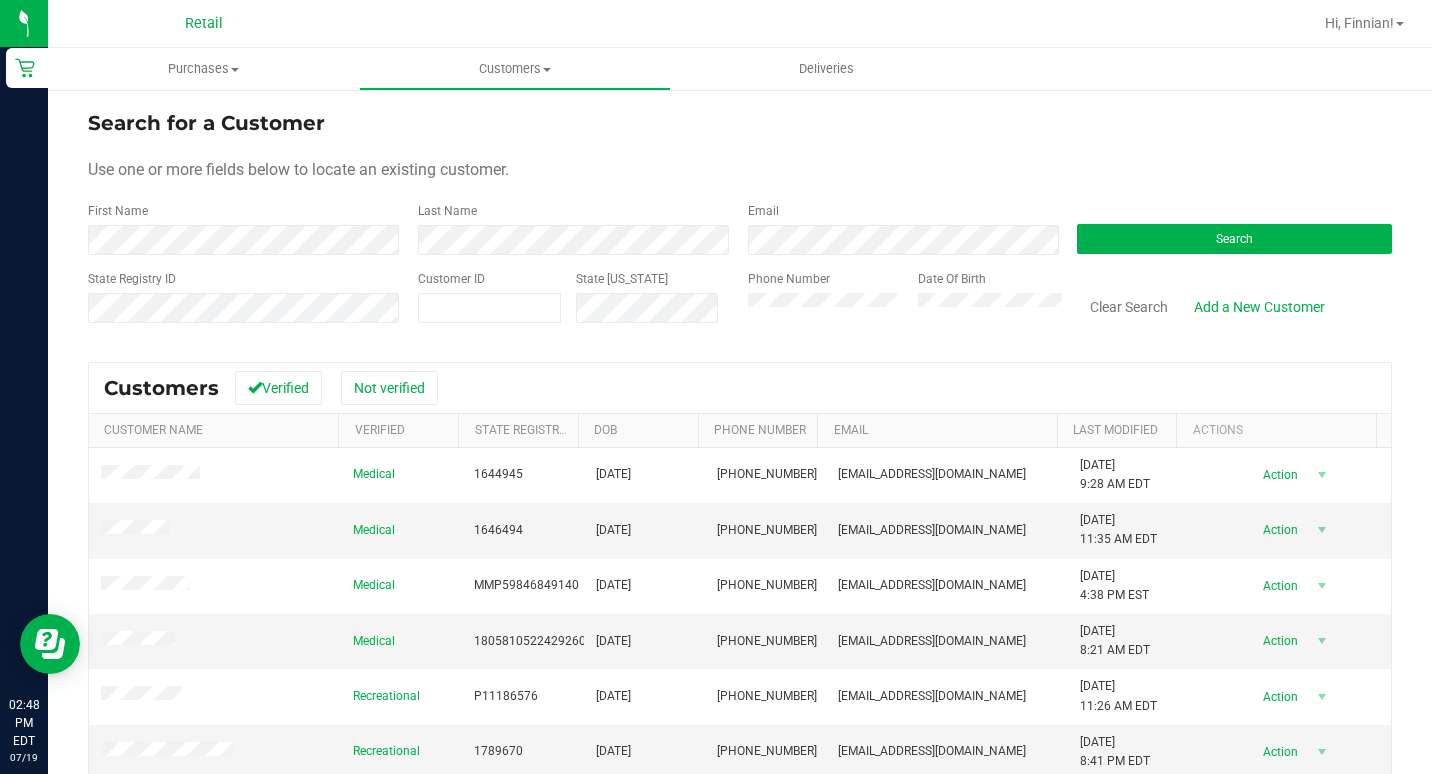 click on "Last Name" at bounding box center (568, 228) 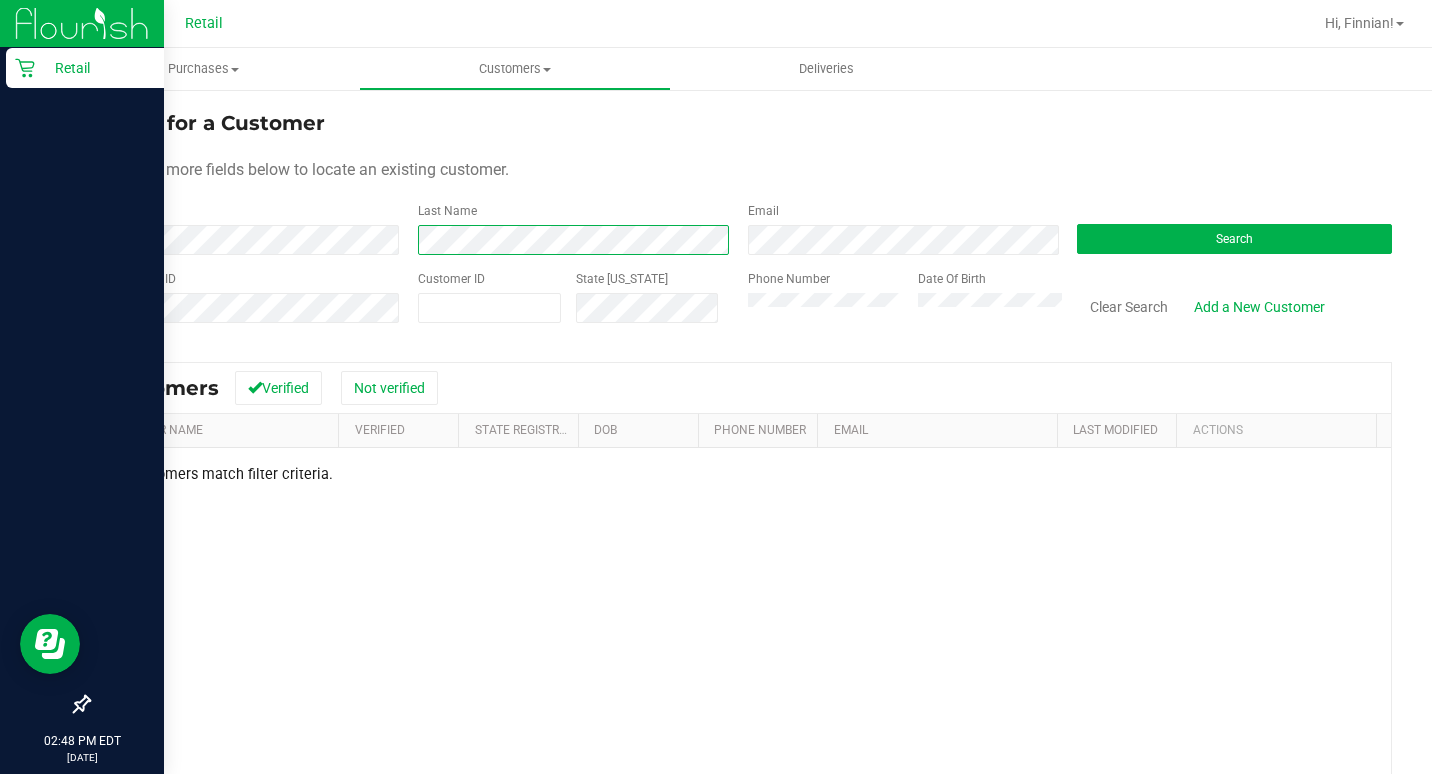 click on "Retail 02:48 PM EDT [DATE]  07/19   Retail   Hi, Finnian!
Purchases
Summary of purchases
Fulfillment
All purchases
Customers
All customers
Add a new customer" at bounding box center [716, 387] 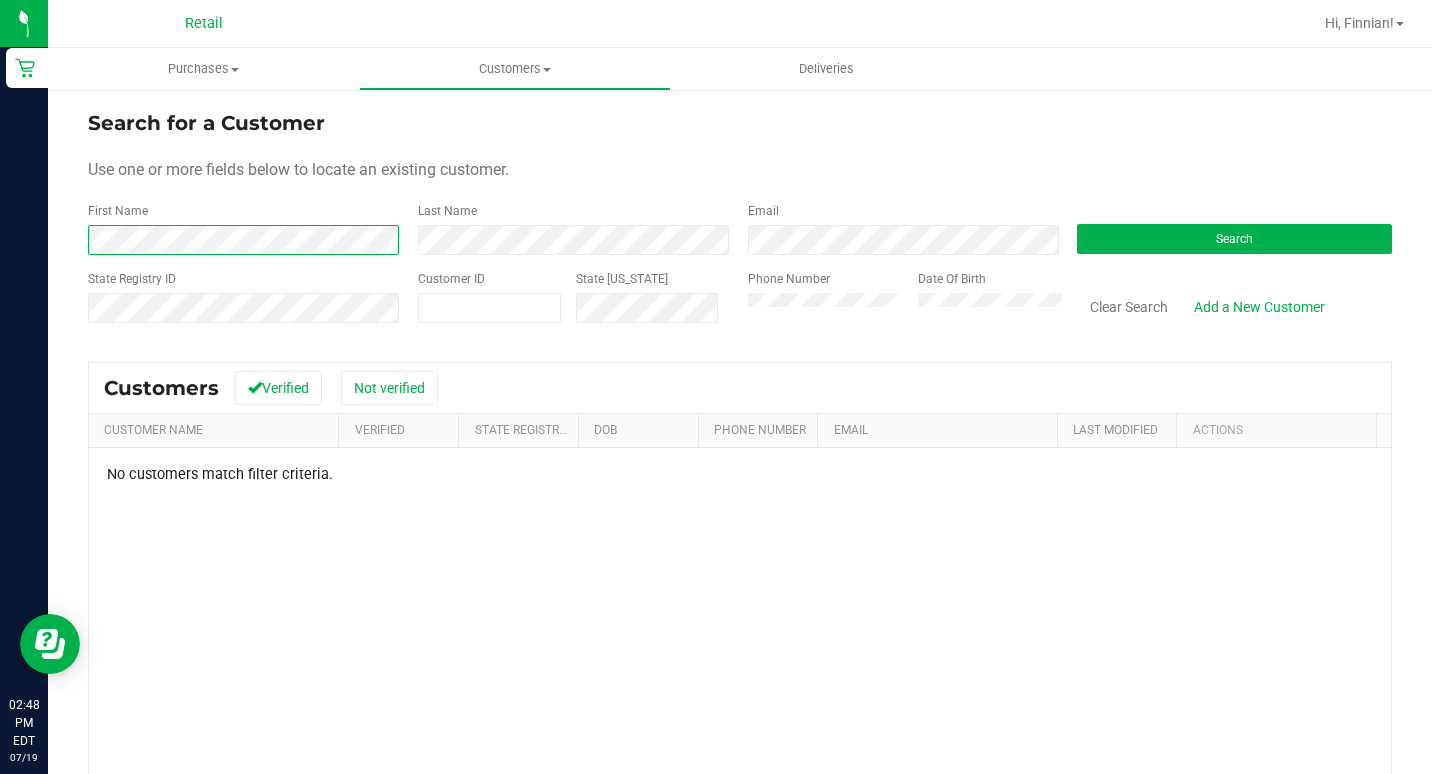 click on "Retail 02:48 PM EDT [DATE]  07/19   Retail   Hi, Finnian!
Purchases
Summary of purchases
Fulfillment
All purchases
Customers
All customers
Add a new customer" at bounding box center [716, 387] 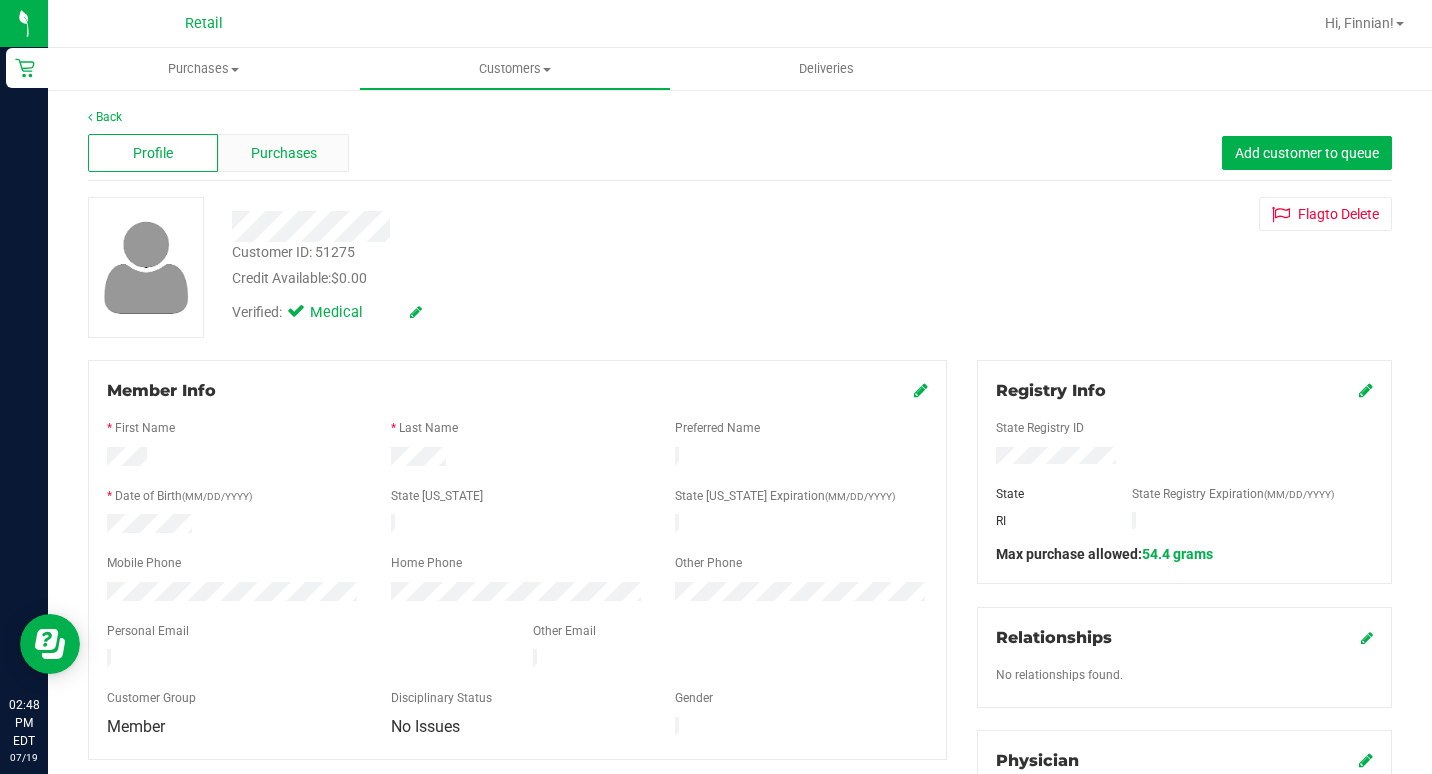 click on "Purchases" at bounding box center (284, 153) 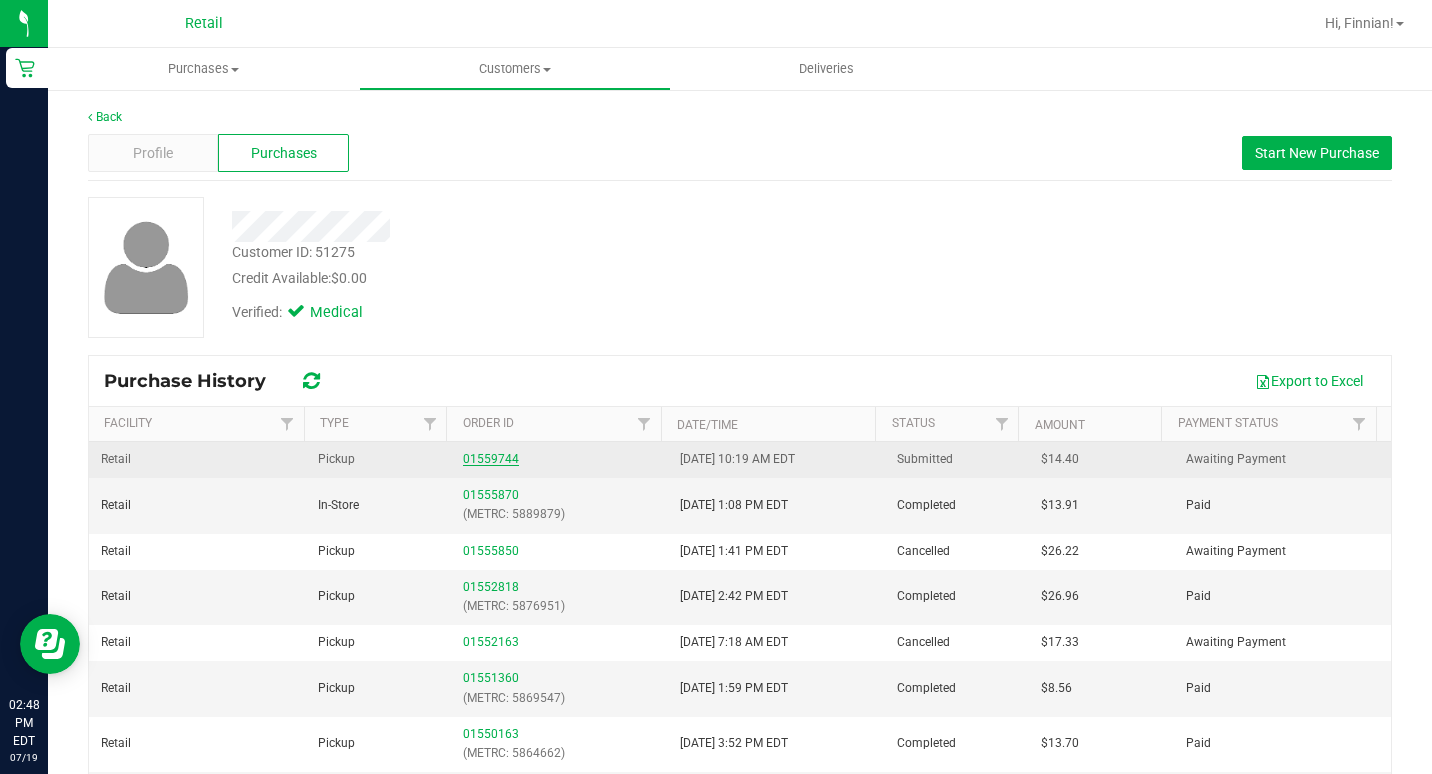 click on "01559744" at bounding box center (491, 459) 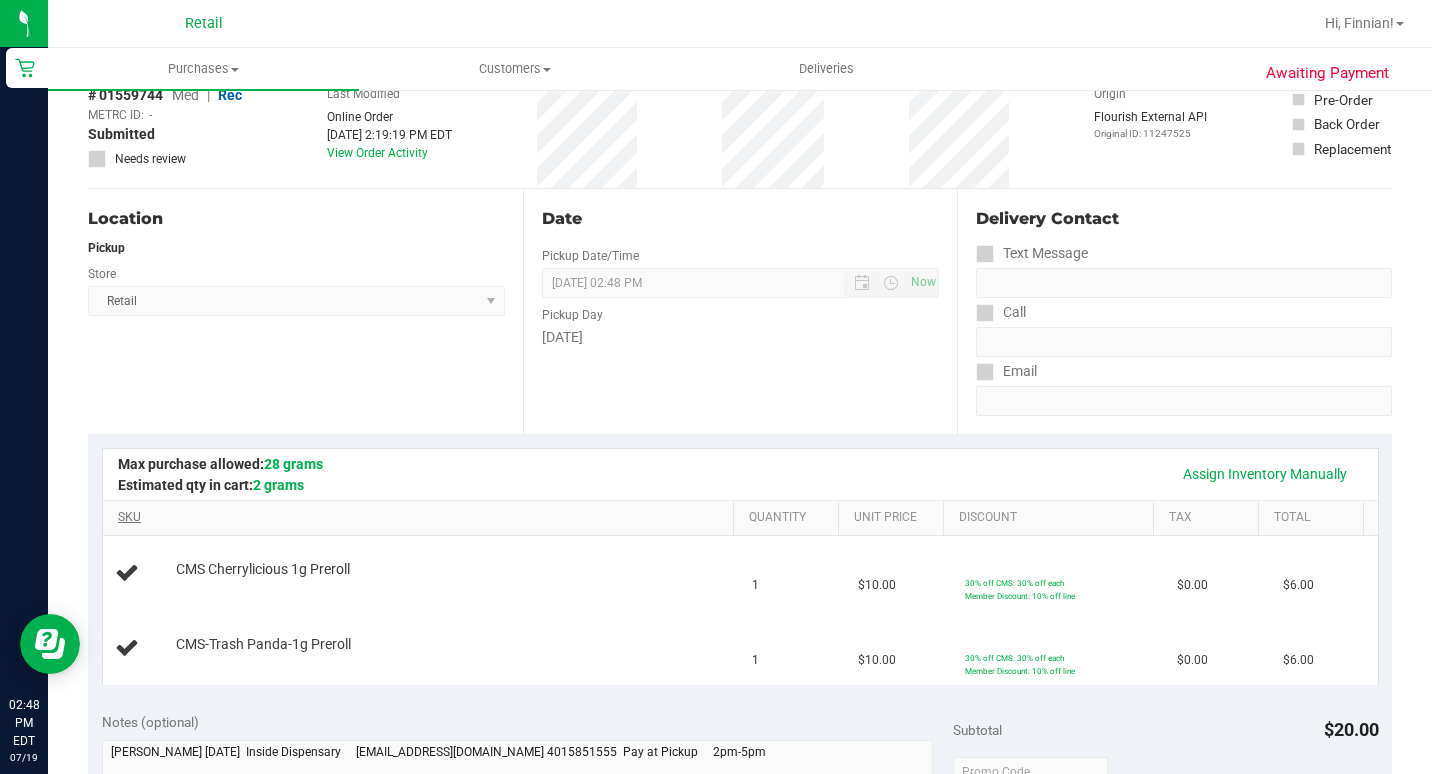 scroll, scrollTop: 300, scrollLeft: 0, axis: vertical 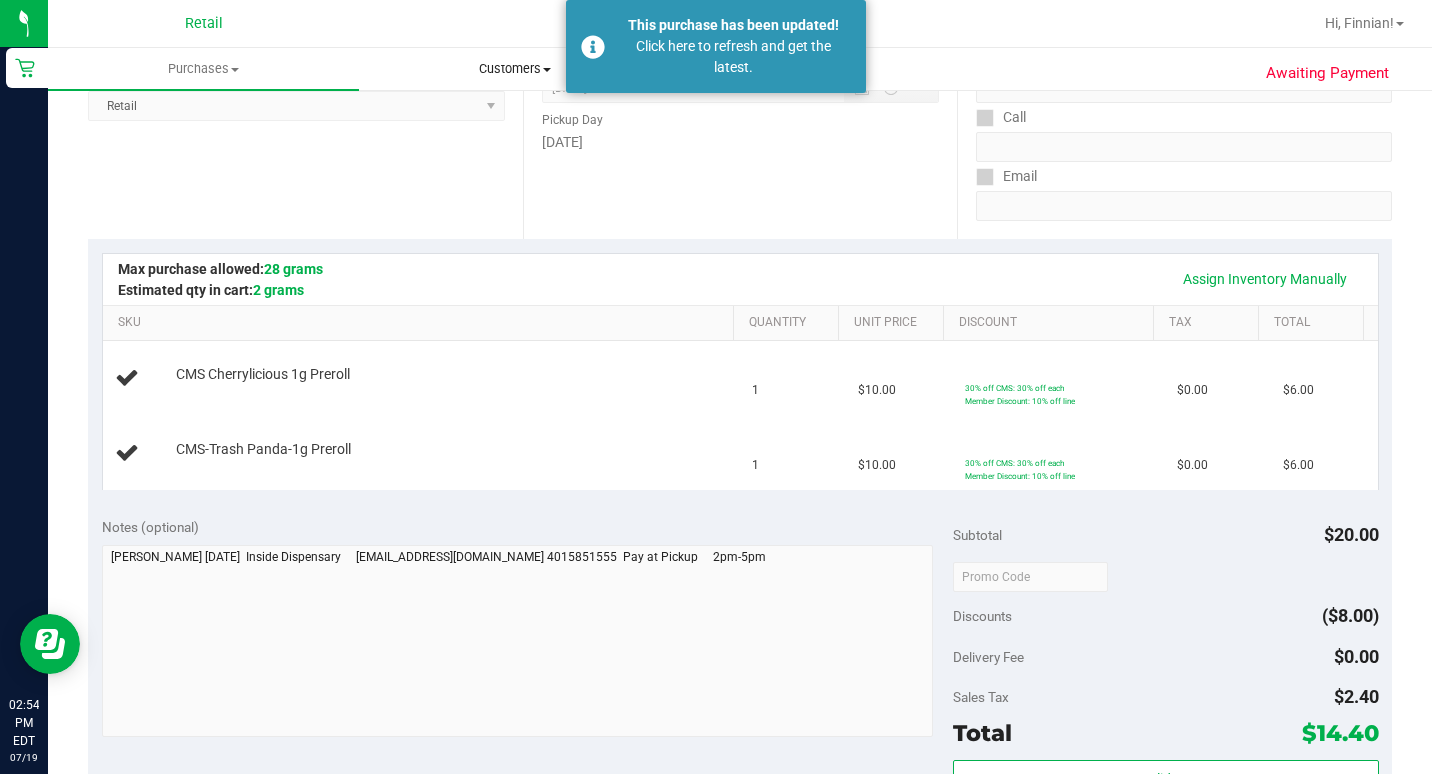 click on "Customers" at bounding box center (514, 69) 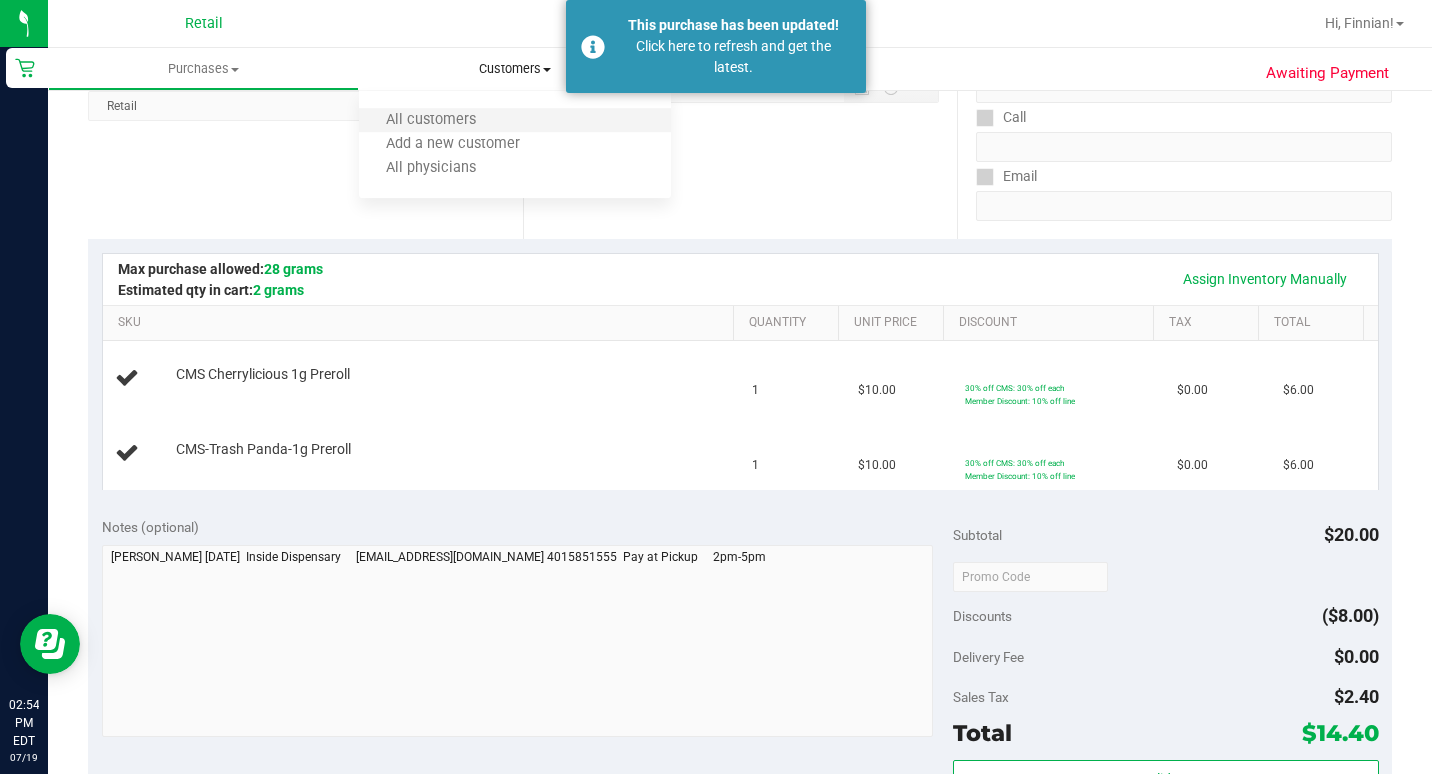click on "All customers" at bounding box center [514, 121] 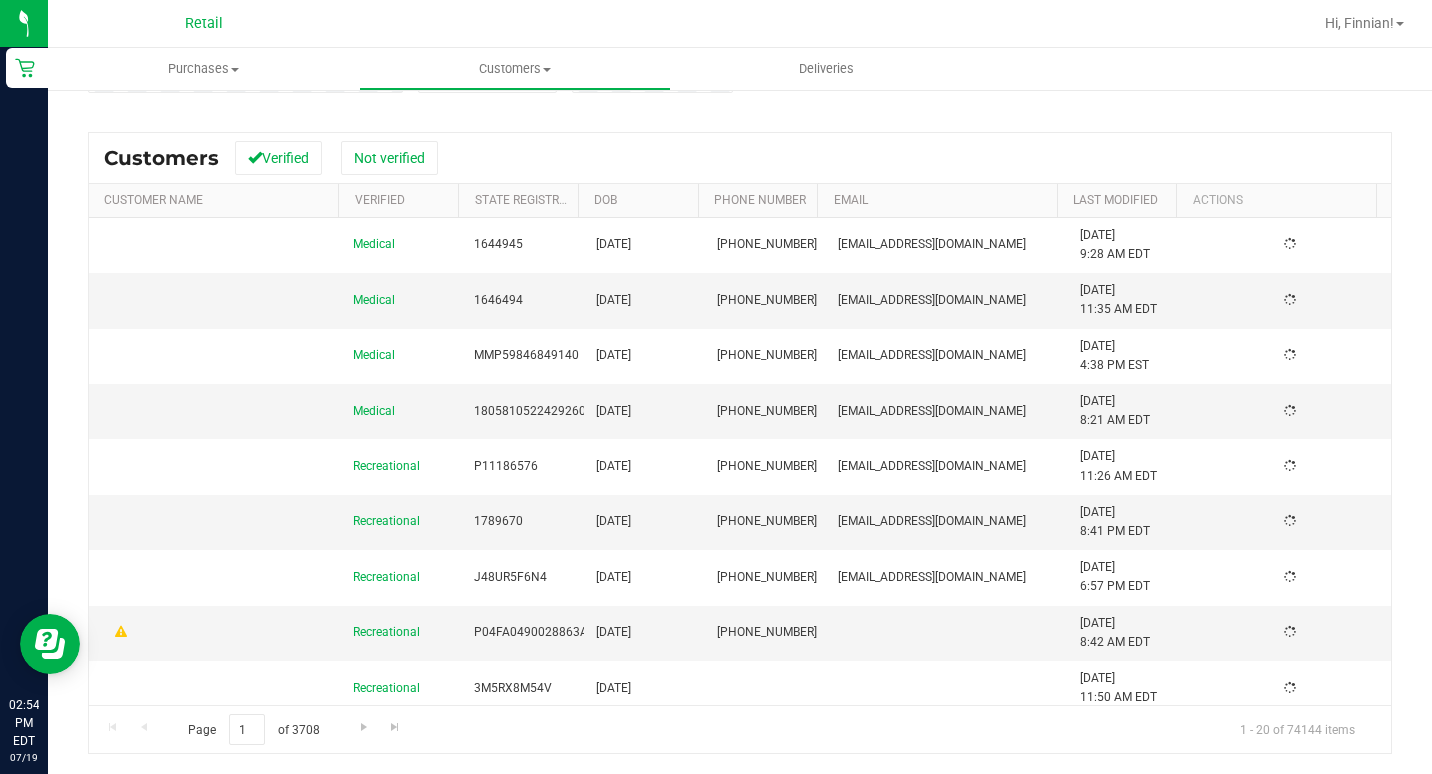 scroll, scrollTop: 0, scrollLeft: 0, axis: both 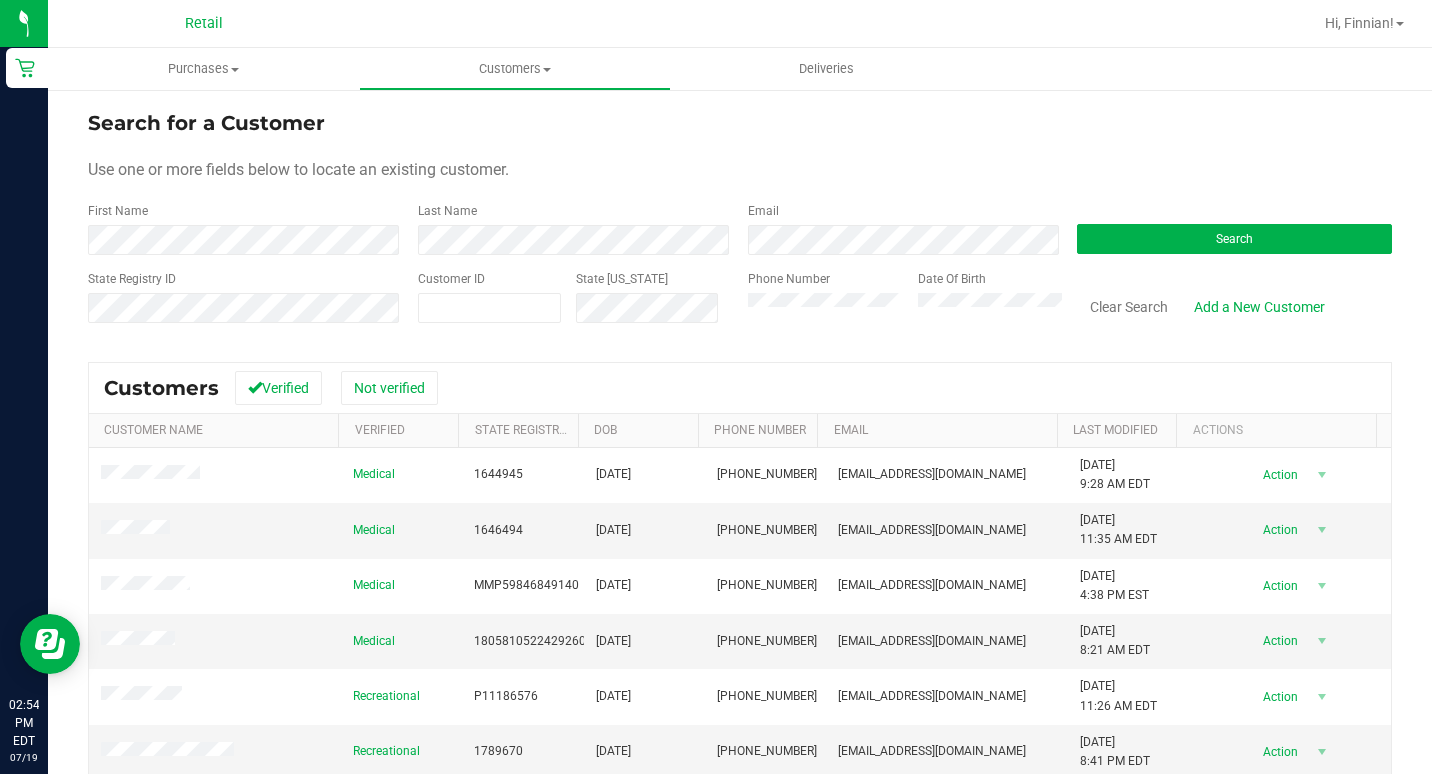 click on "Search for a Customer
Use one or more fields below to locate an existing customer.
First Name
Last Name
Email
Search
State Registry ID
Customer ID
State [US_STATE]
Phone Number
Date Of Birth" at bounding box center (740, 546) 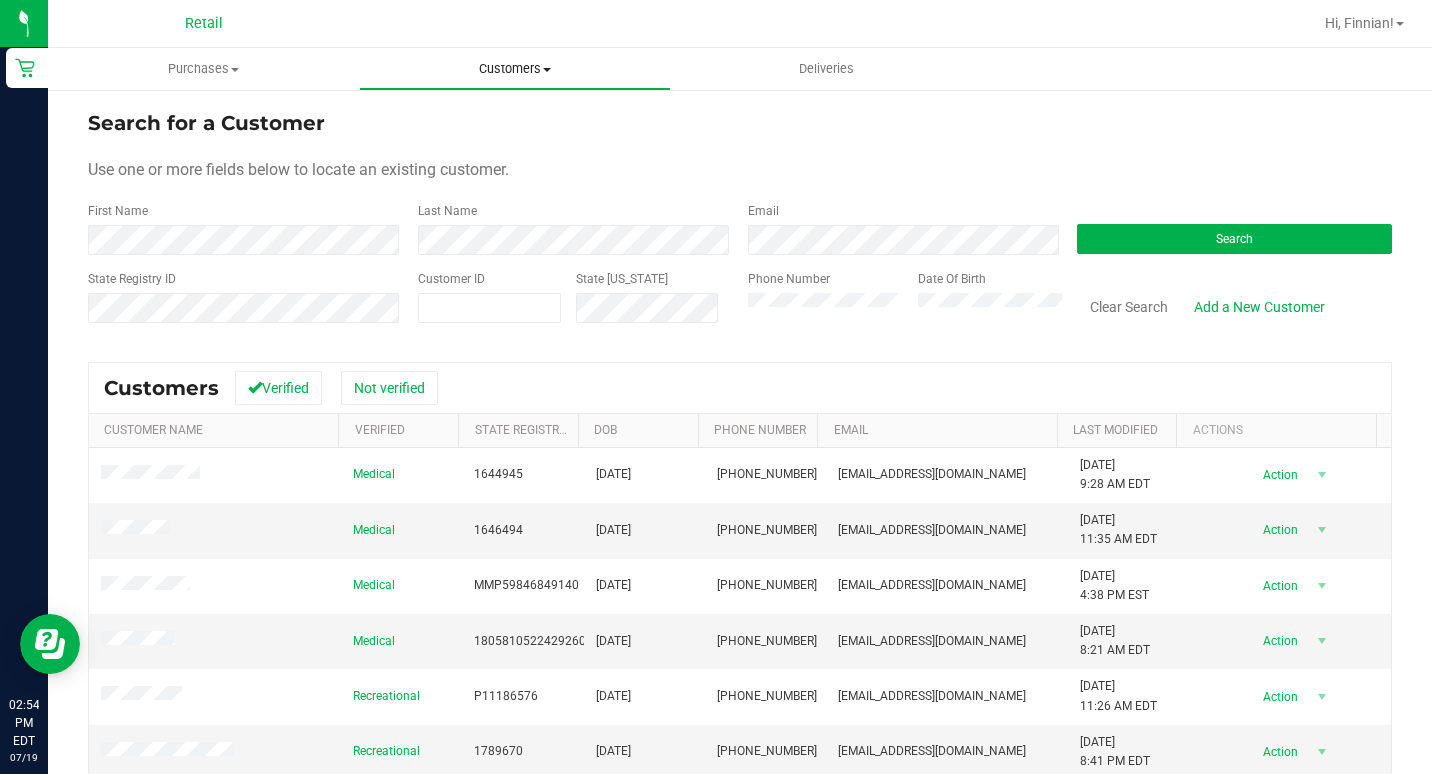 click on "Customers" at bounding box center (514, 69) 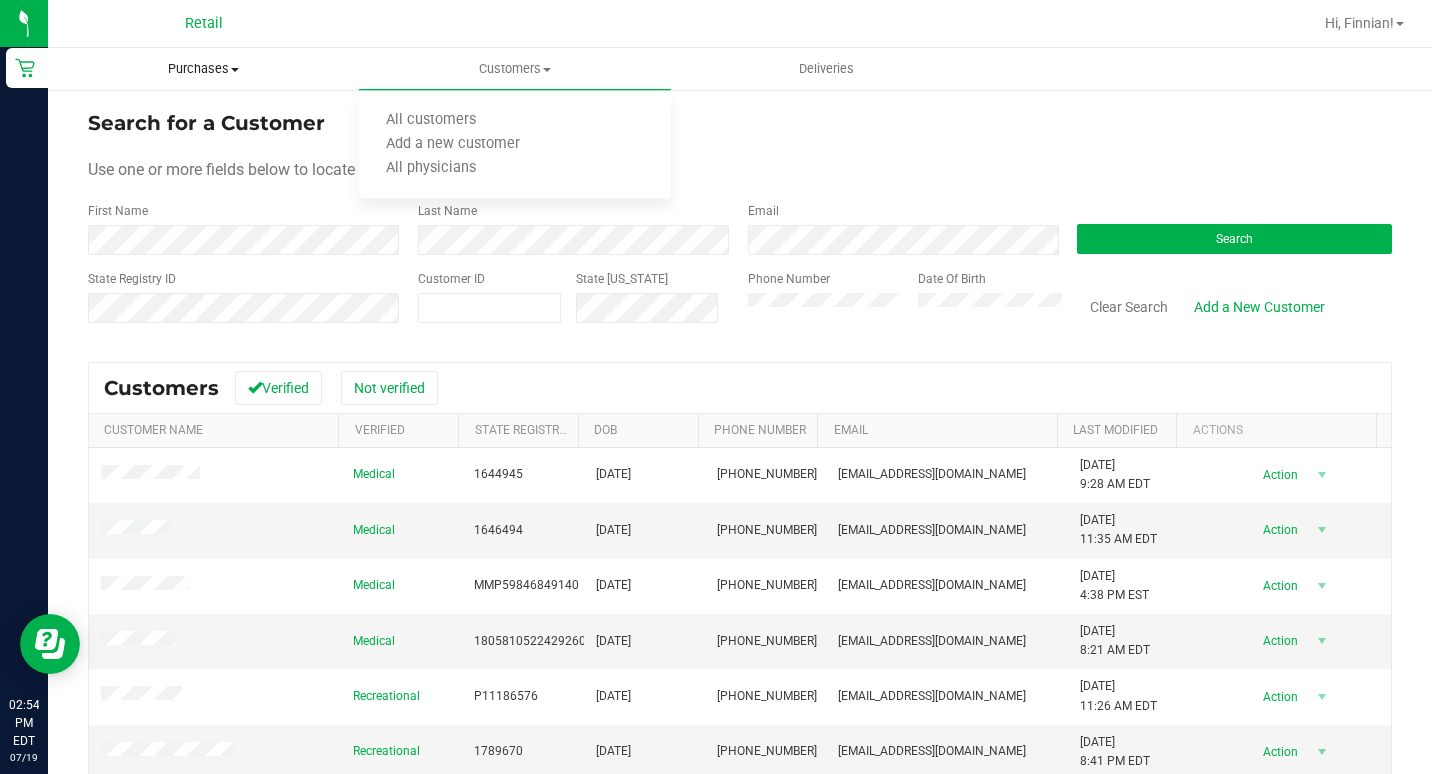 click on "Purchases
Summary of purchases
Fulfillment
All purchases" at bounding box center [203, 69] 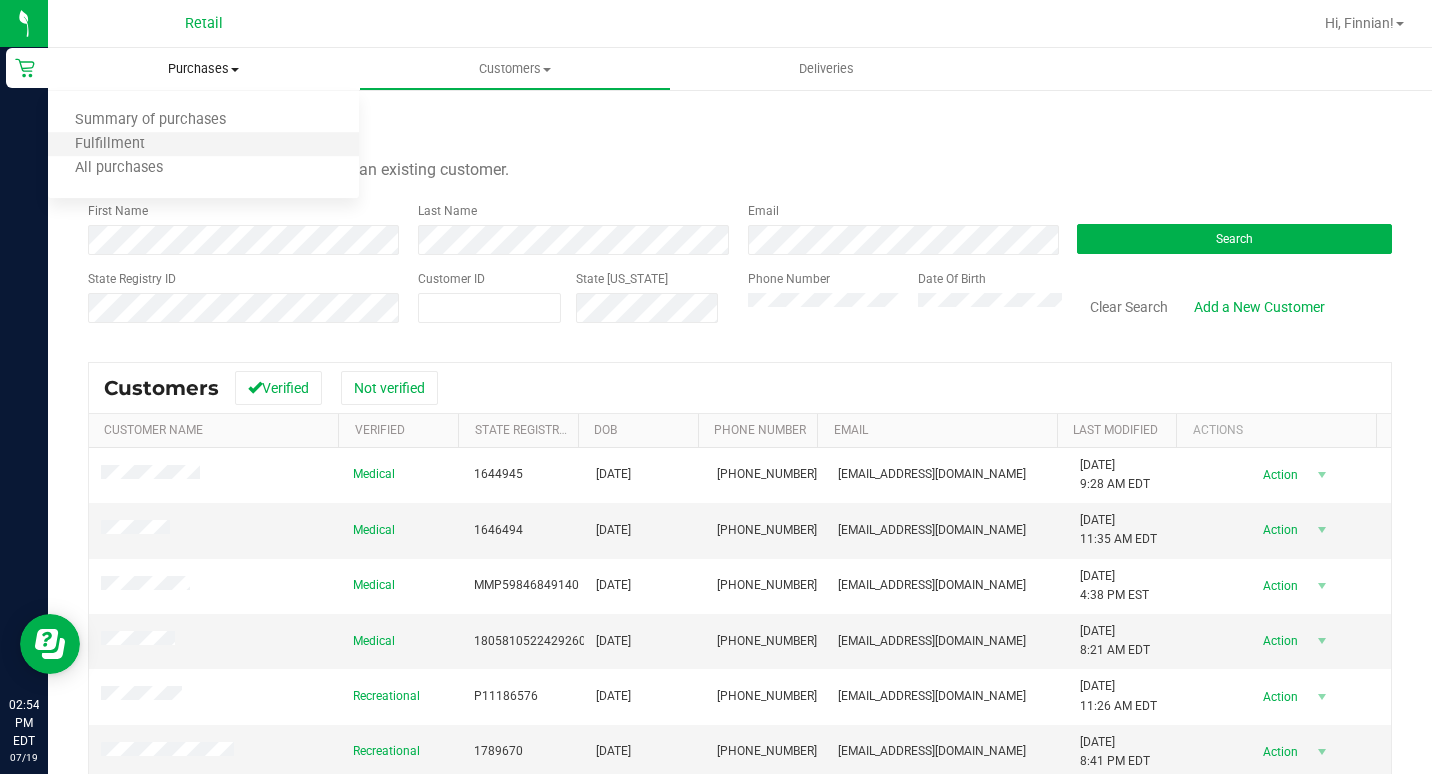 click on "Fulfillment" at bounding box center (203, 145) 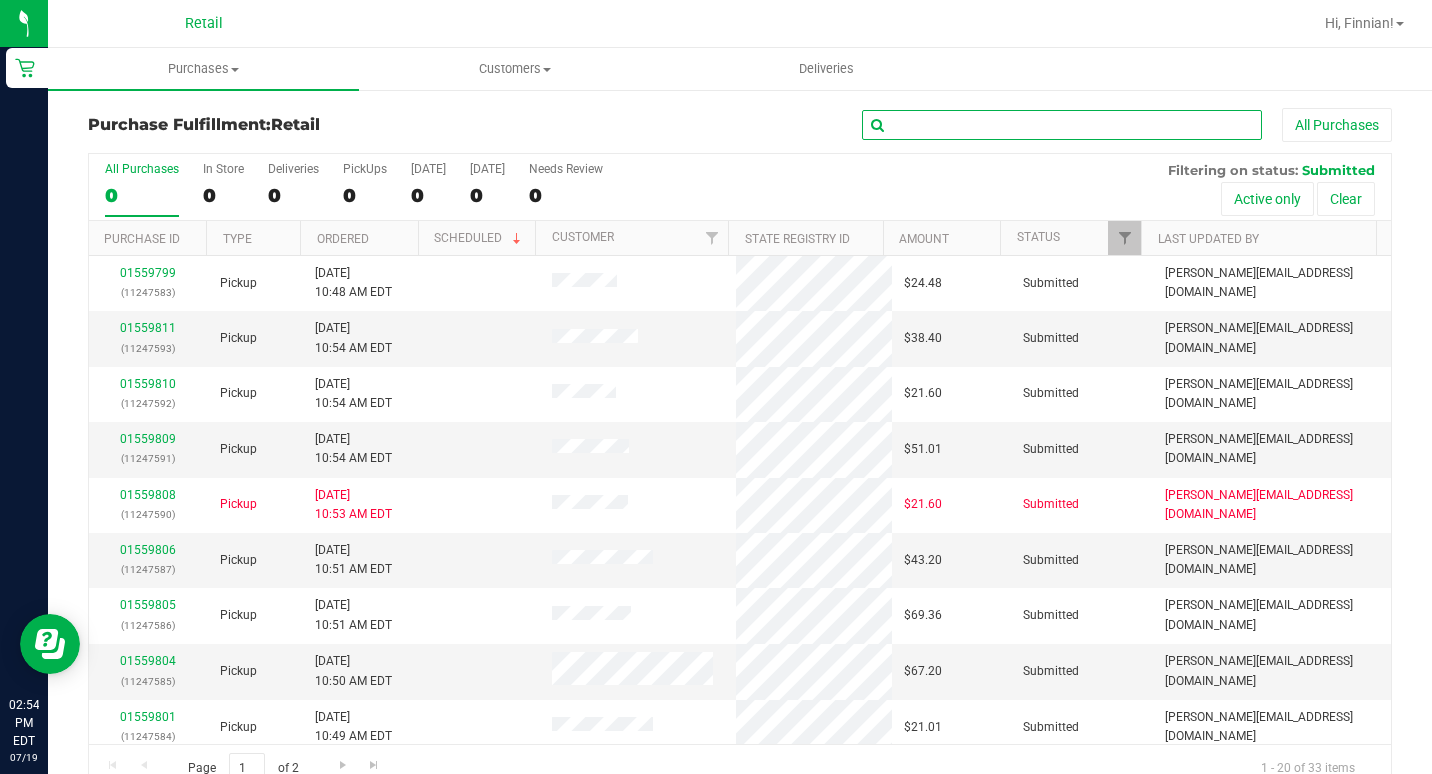 click at bounding box center [1062, 125] 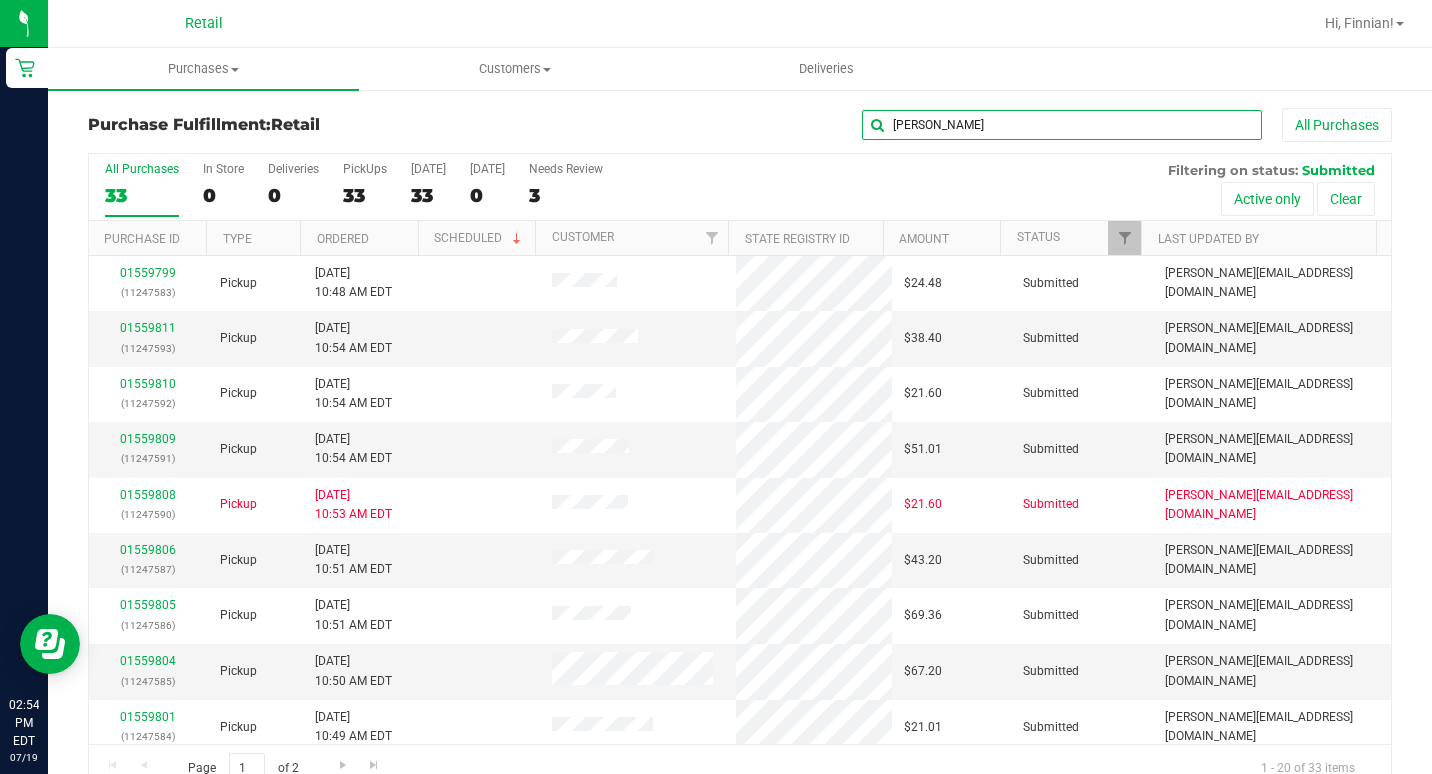 type on "[PERSON_NAME]" 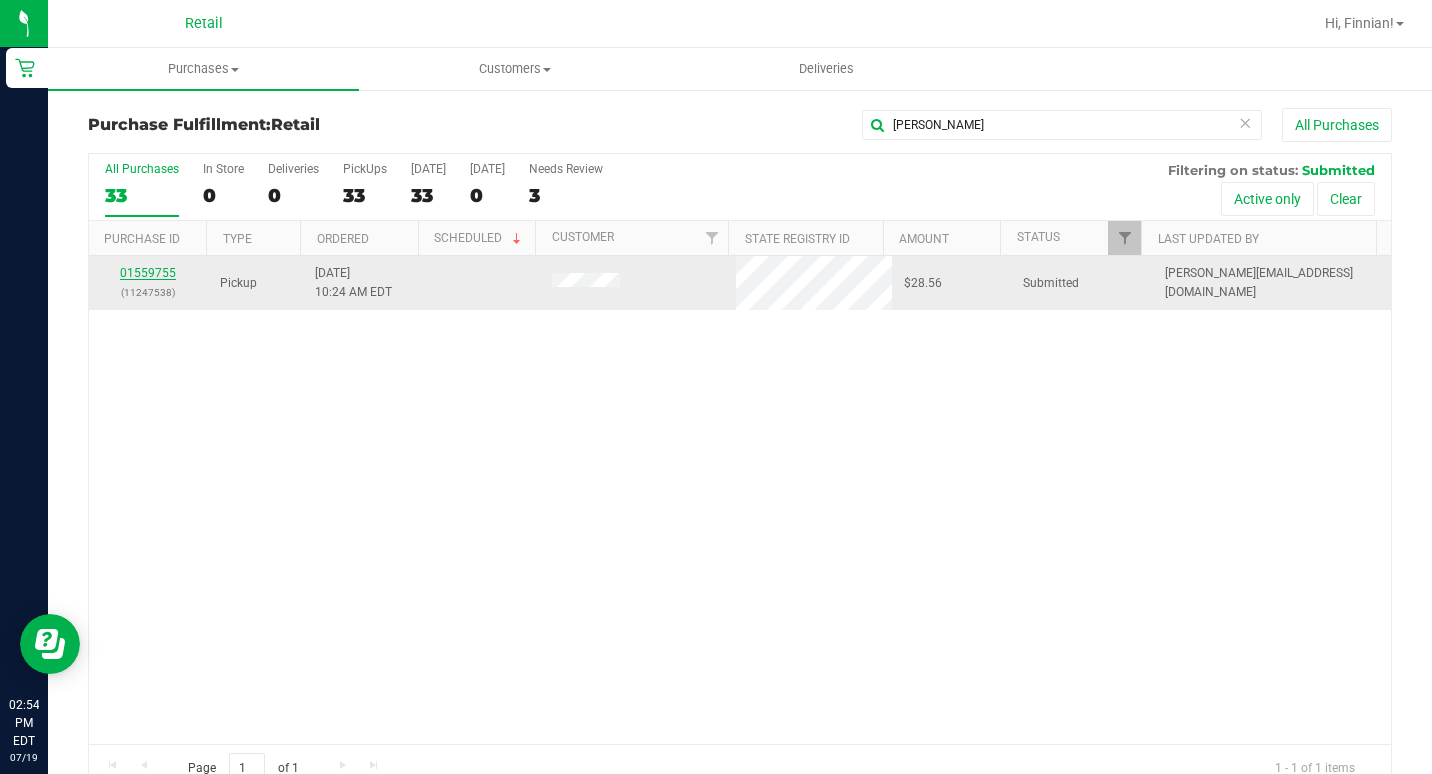 click on "01559755" at bounding box center [148, 273] 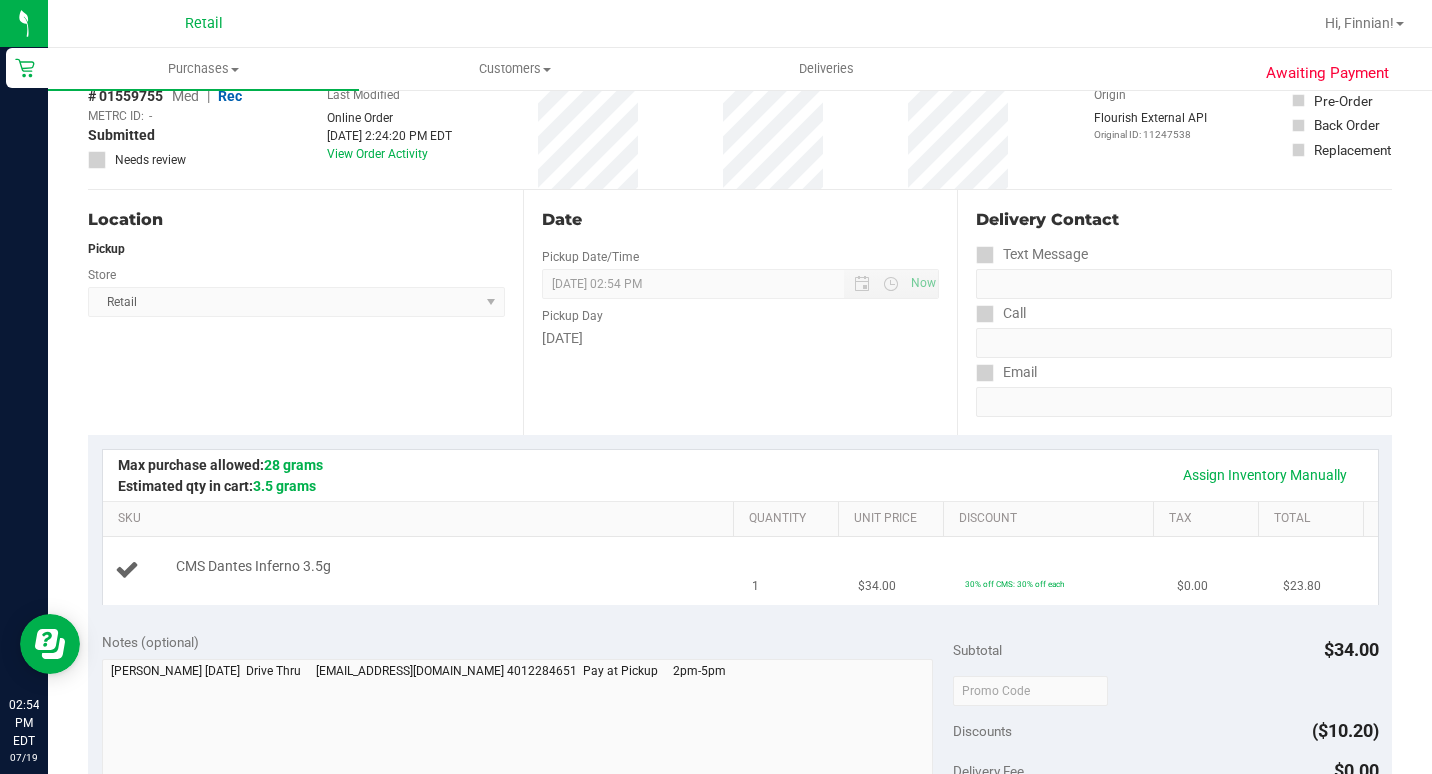 scroll, scrollTop: 0, scrollLeft: 0, axis: both 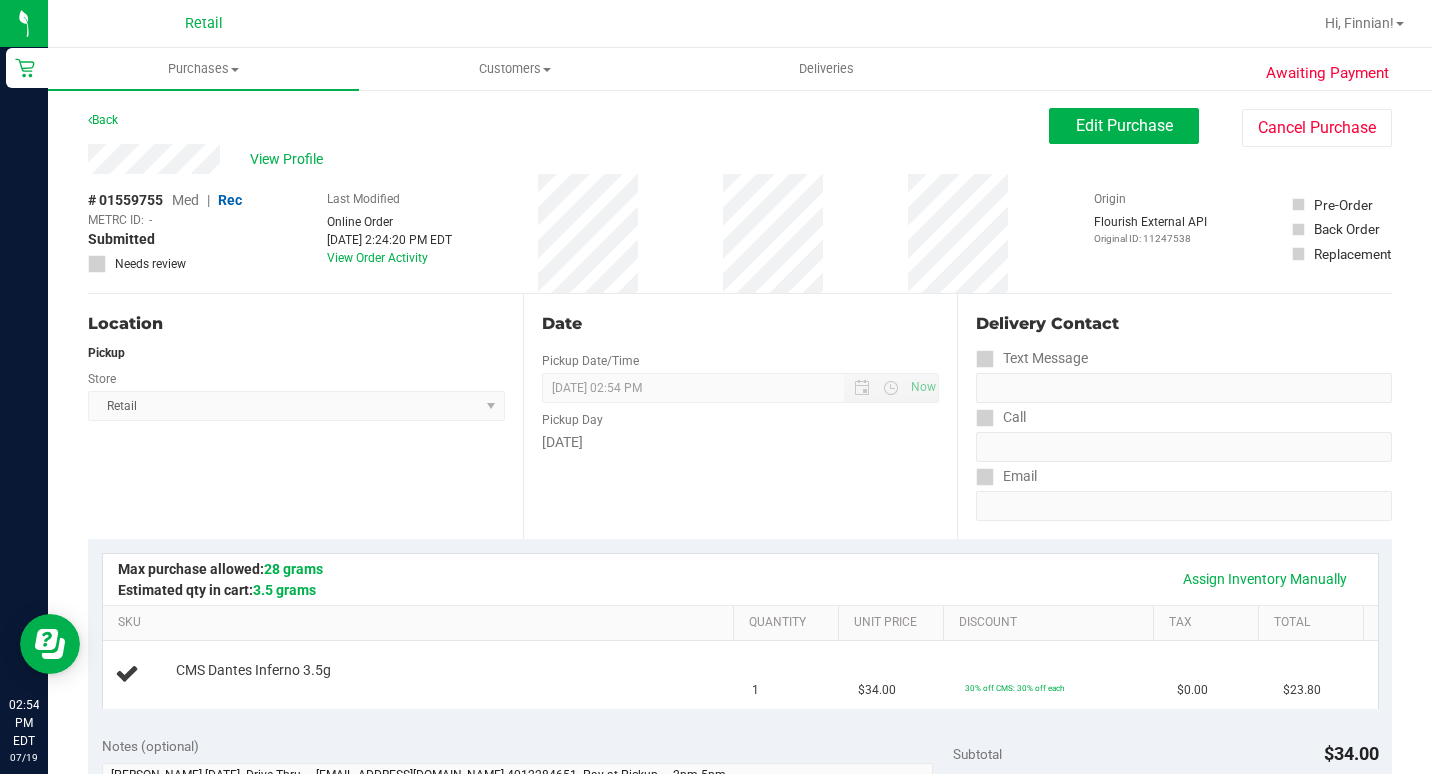 drag, startPoint x: 383, startPoint y: 237, endPoint x: 463, endPoint y: 243, distance: 80.224686 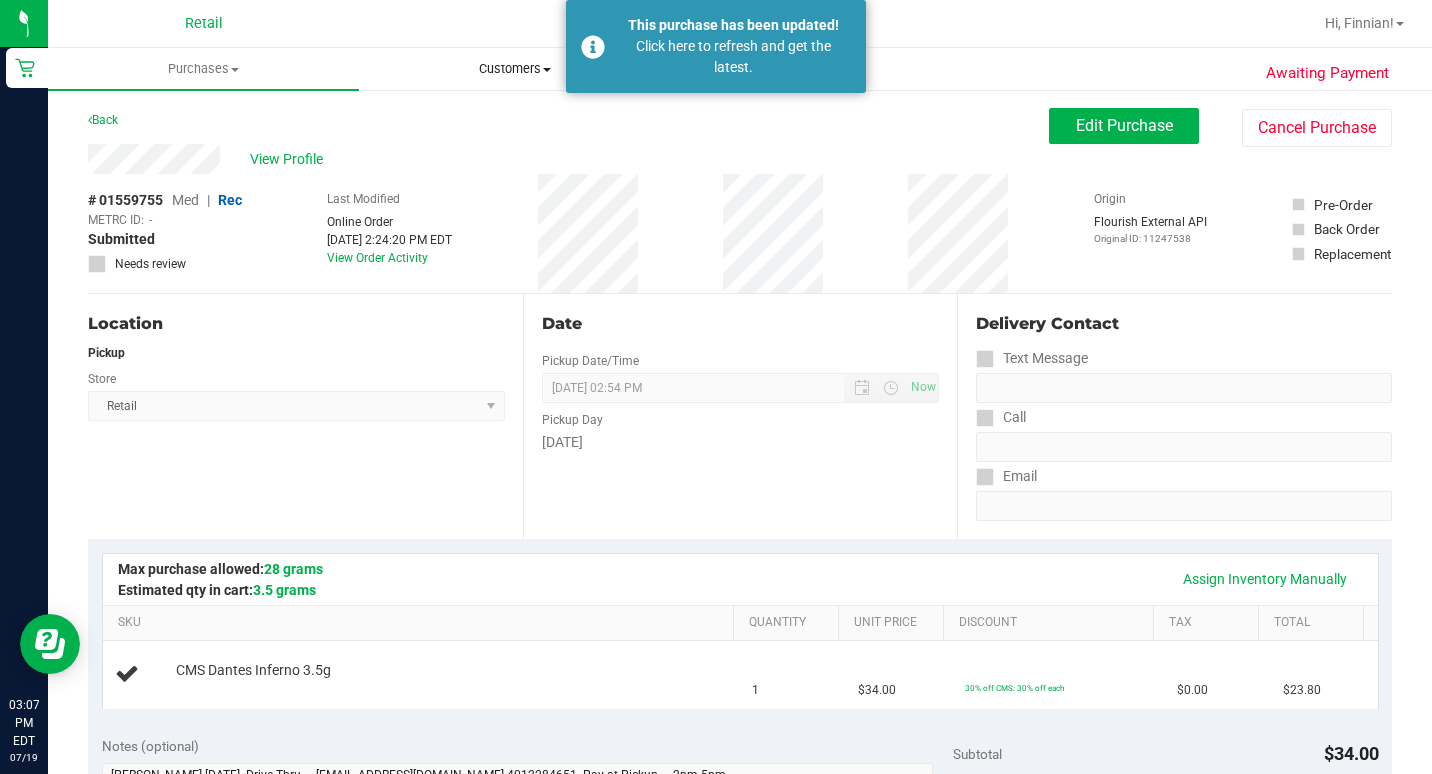 click on "Customers" at bounding box center [514, 69] 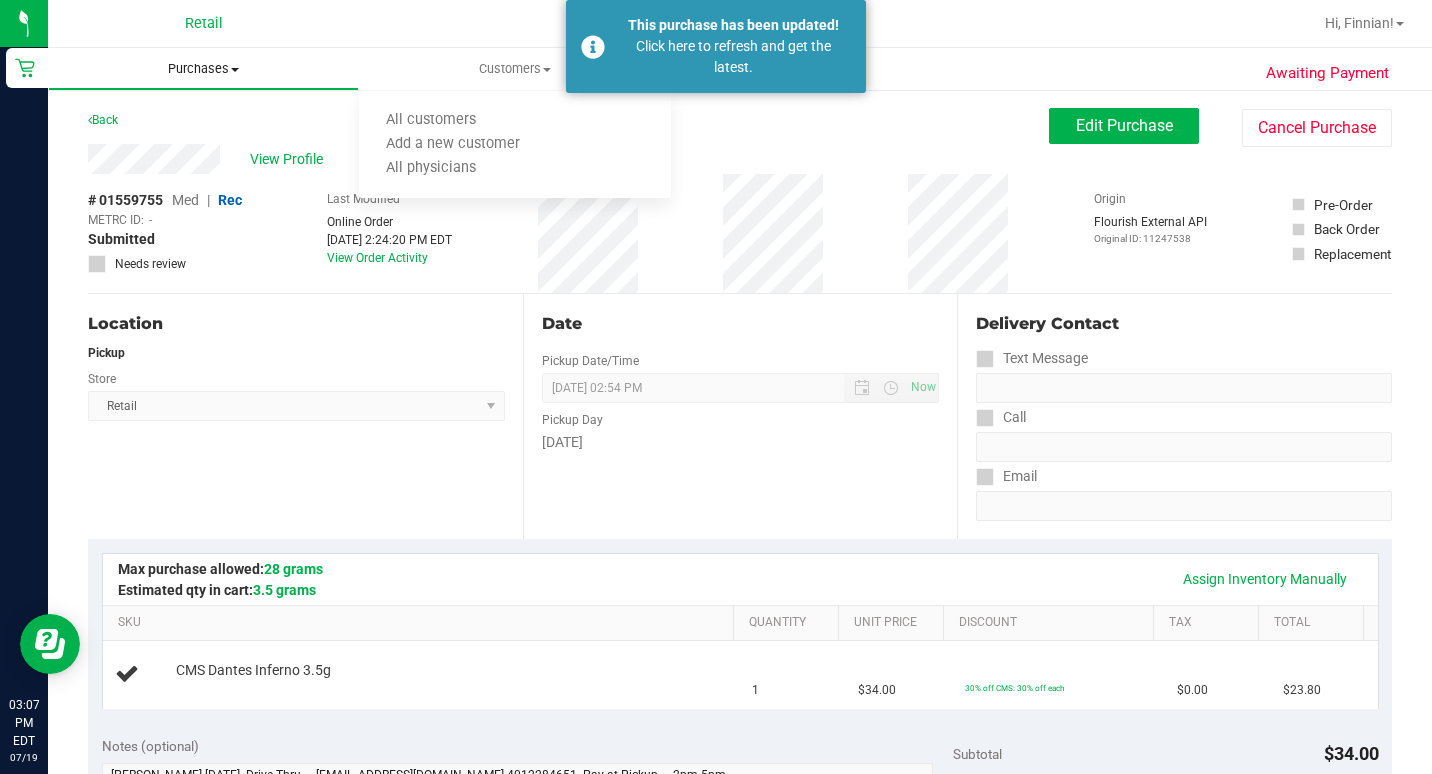 click on "Purchases" at bounding box center (203, 69) 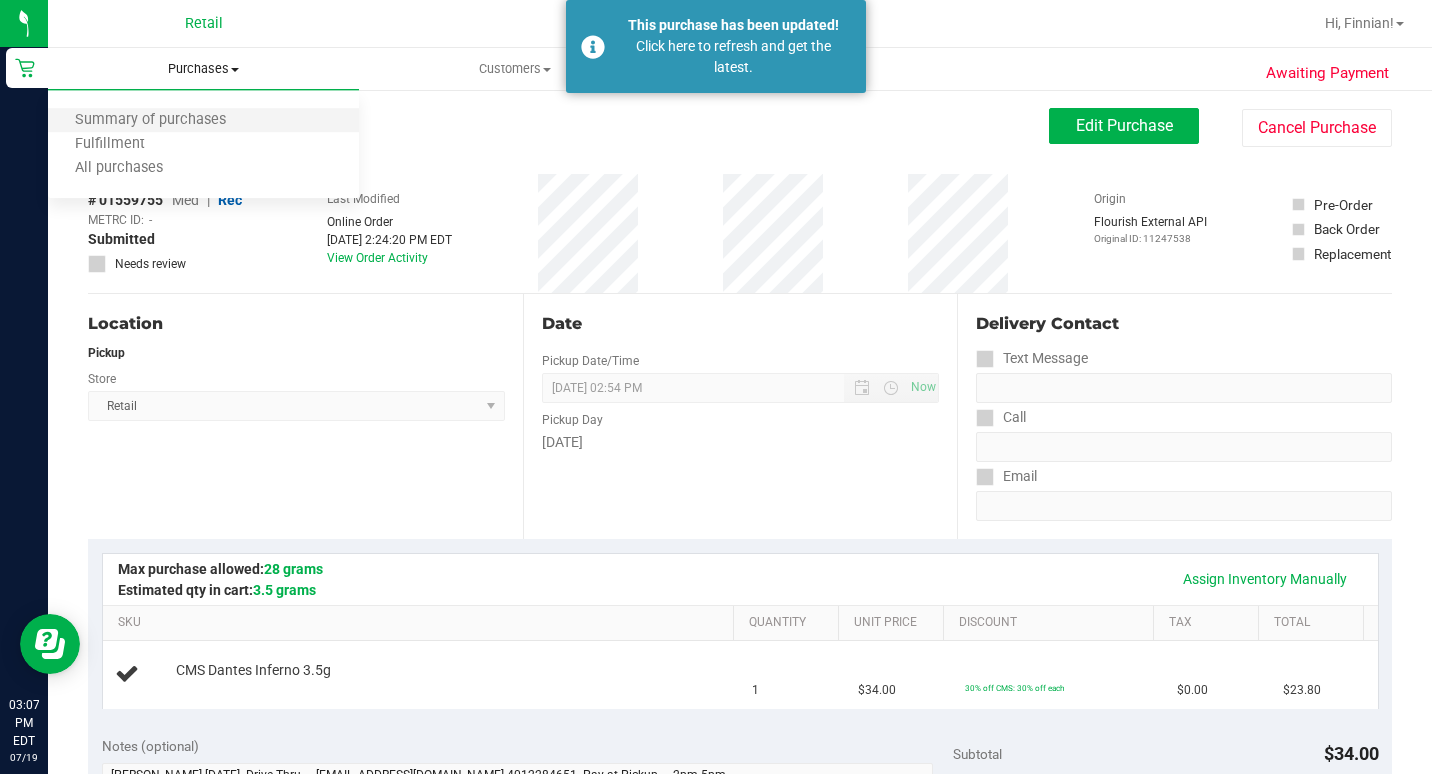 click on "Summary of purchases" at bounding box center (203, 121) 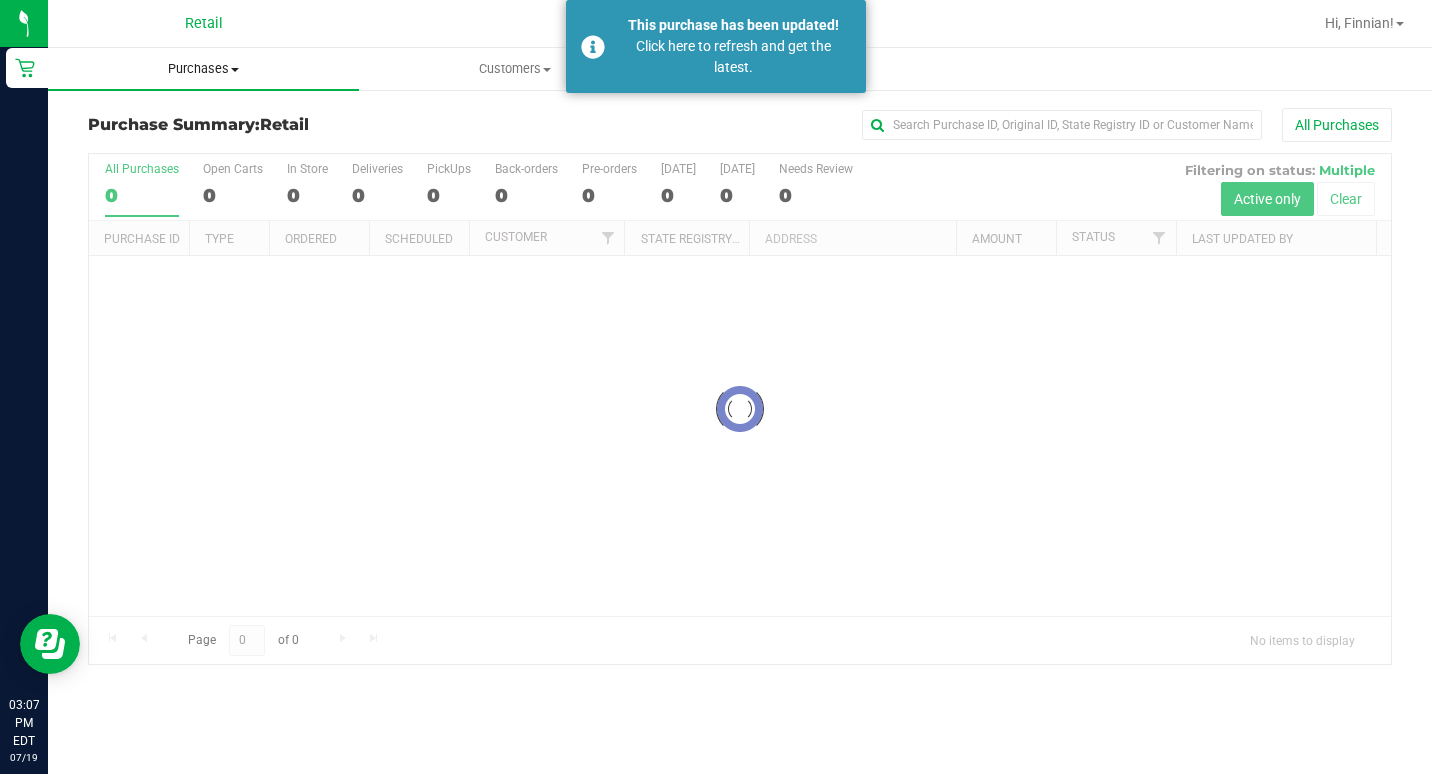 click on "Purchases" at bounding box center [203, 69] 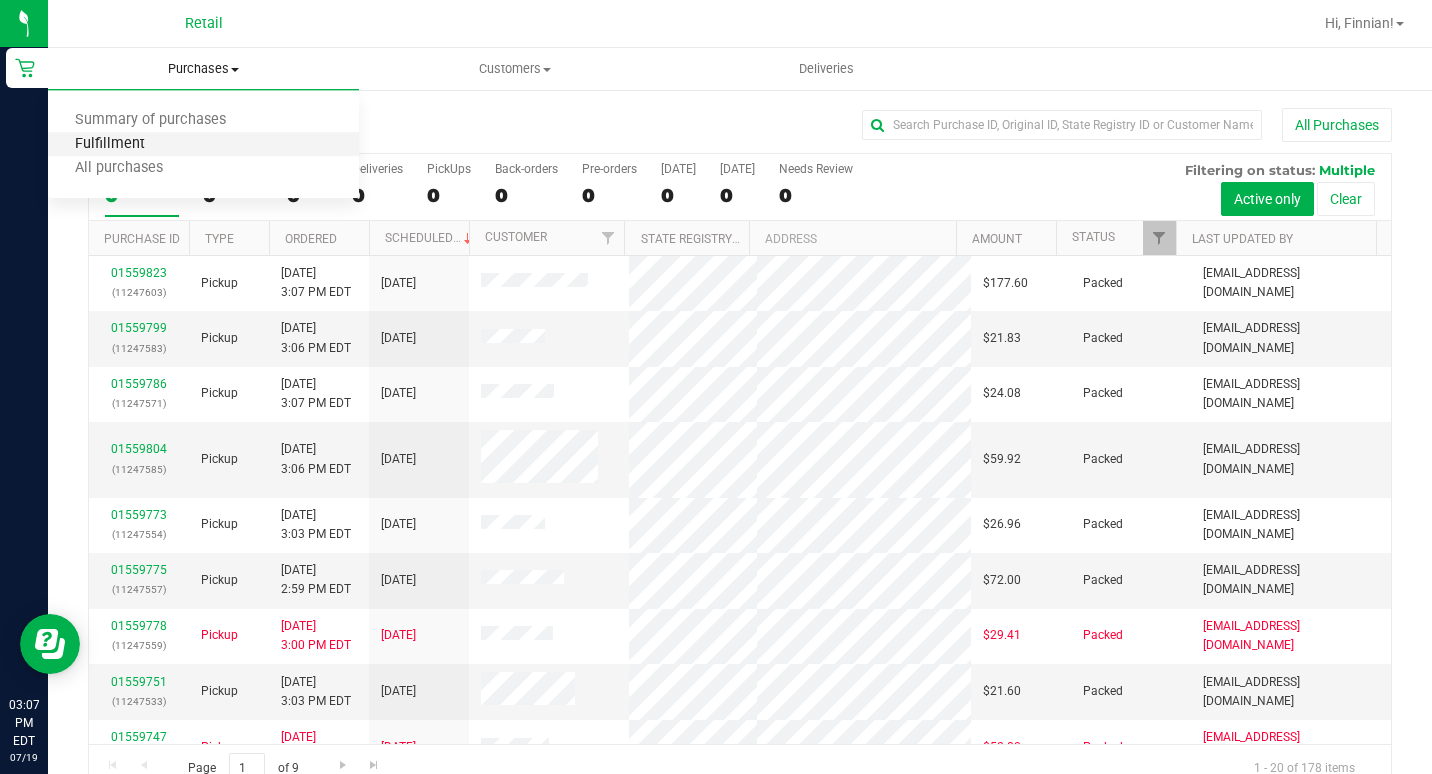 click on "Fulfillment" at bounding box center (110, 144) 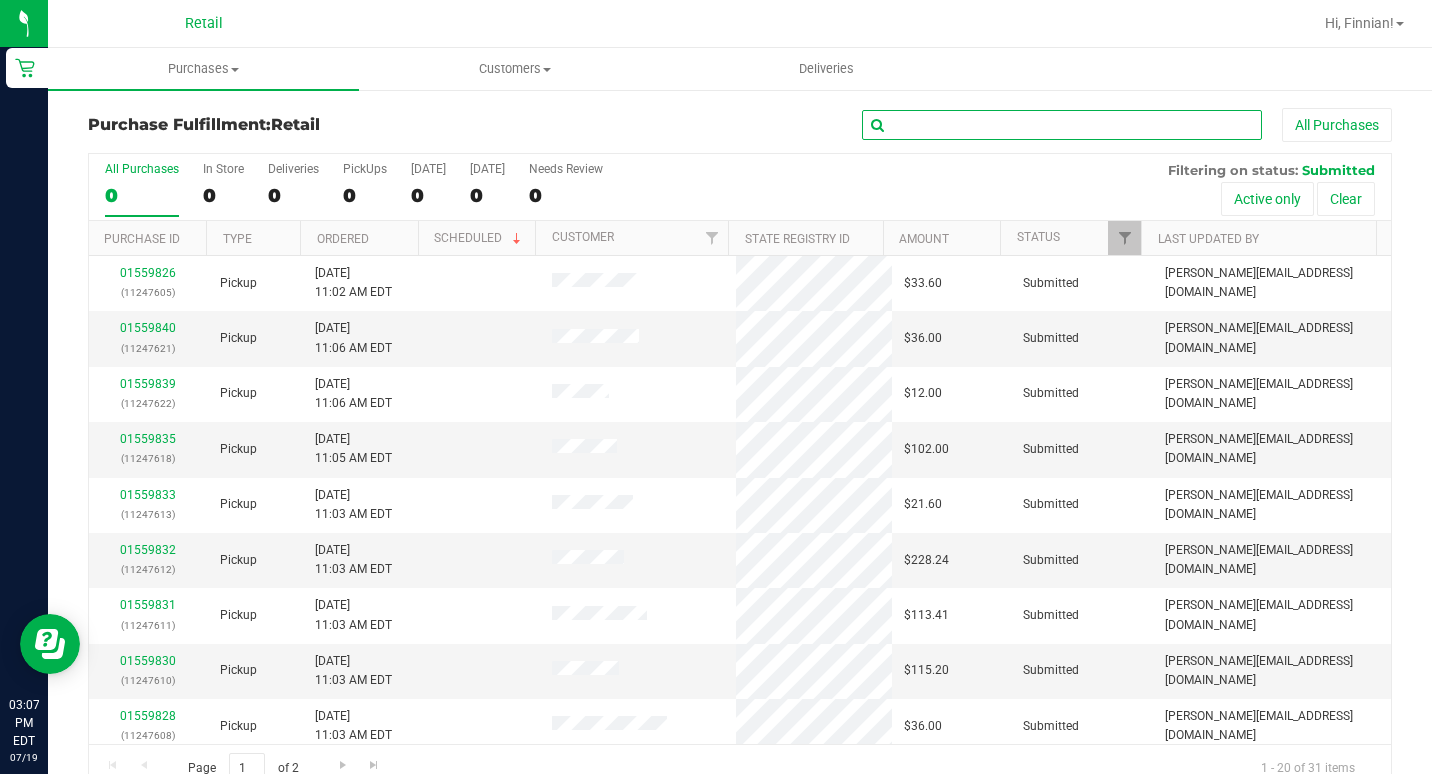 click at bounding box center [1062, 125] 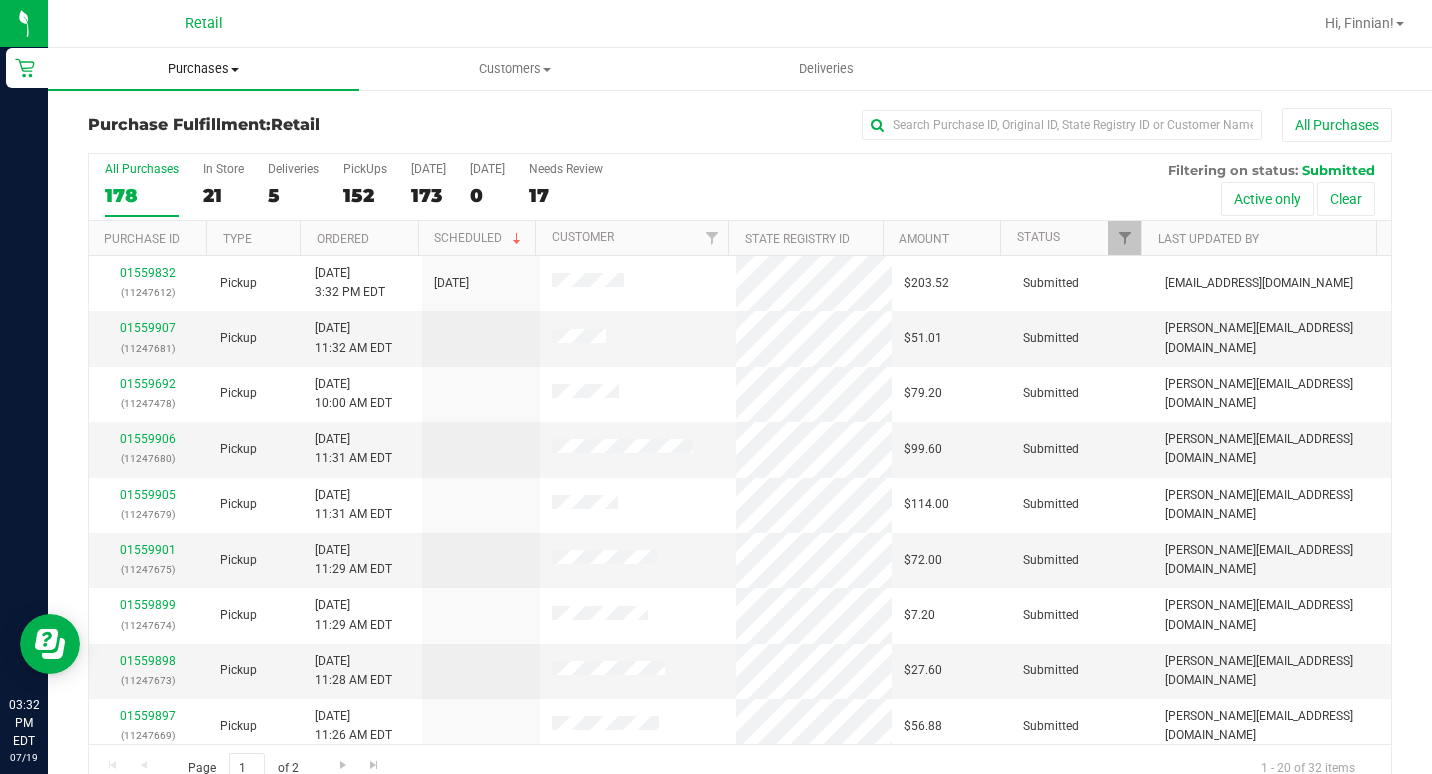 click on "Purchases
Summary of purchases
Fulfillment
All purchases" at bounding box center [203, 69] 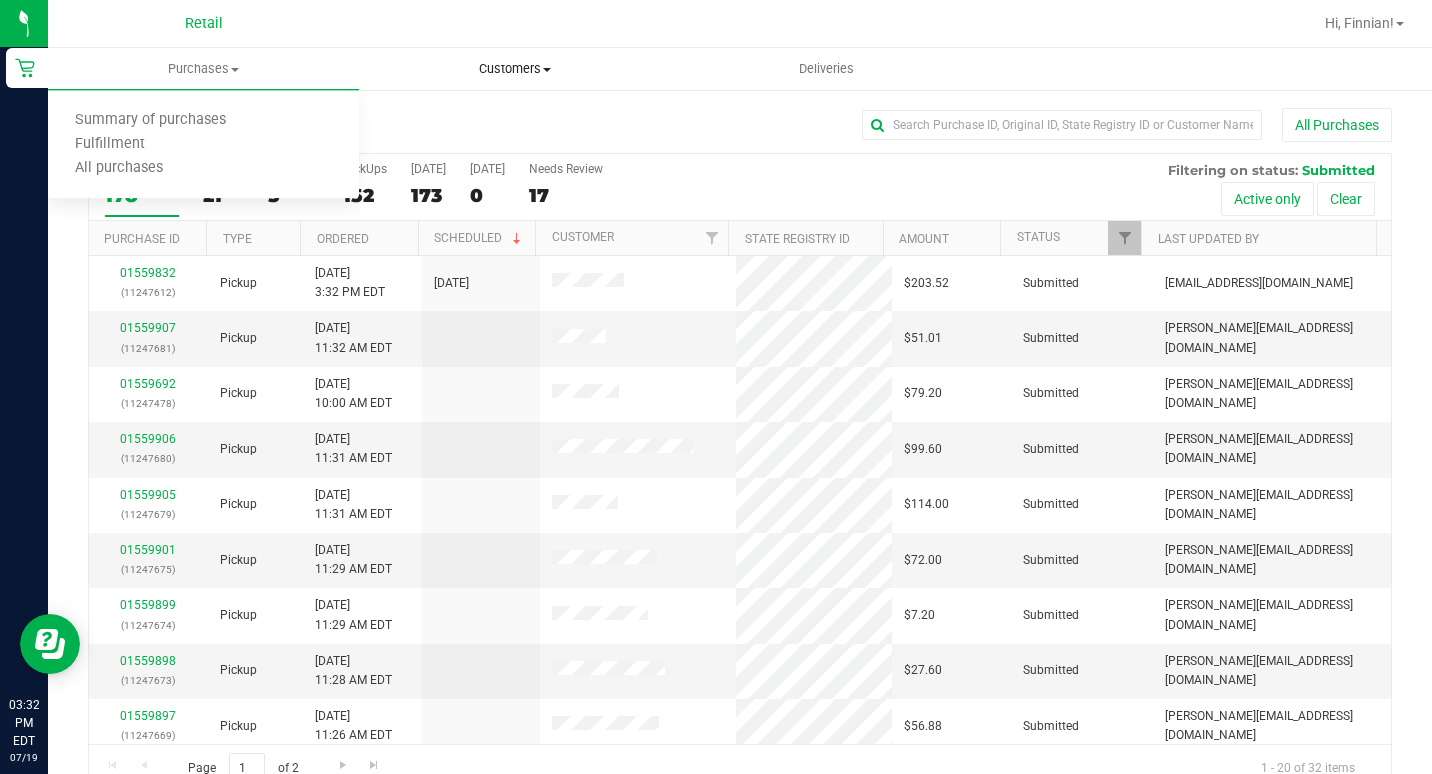 click on "Customers
All customers
Add a new customer
All physicians" at bounding box center [514, 69] 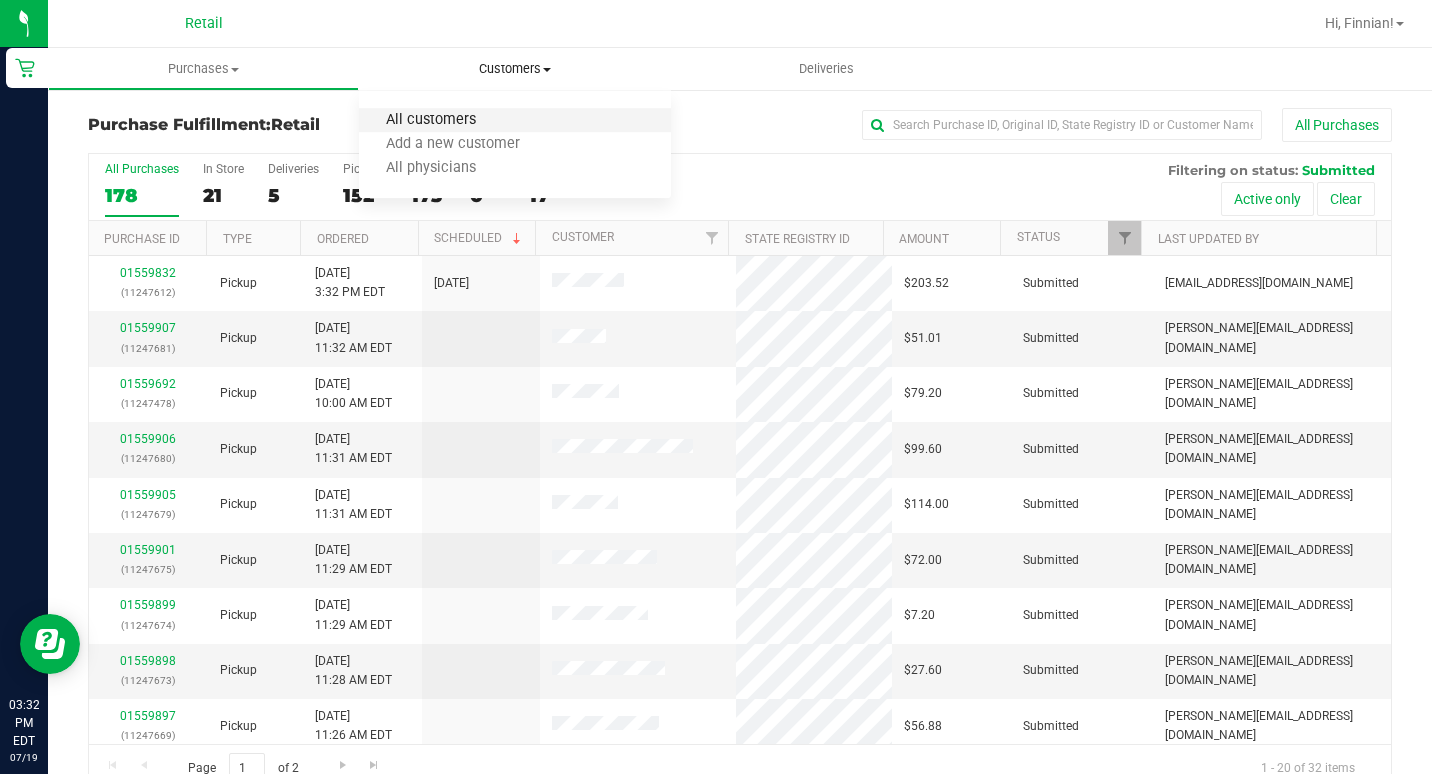 click on "All customers" at bounding box center (431, 120) 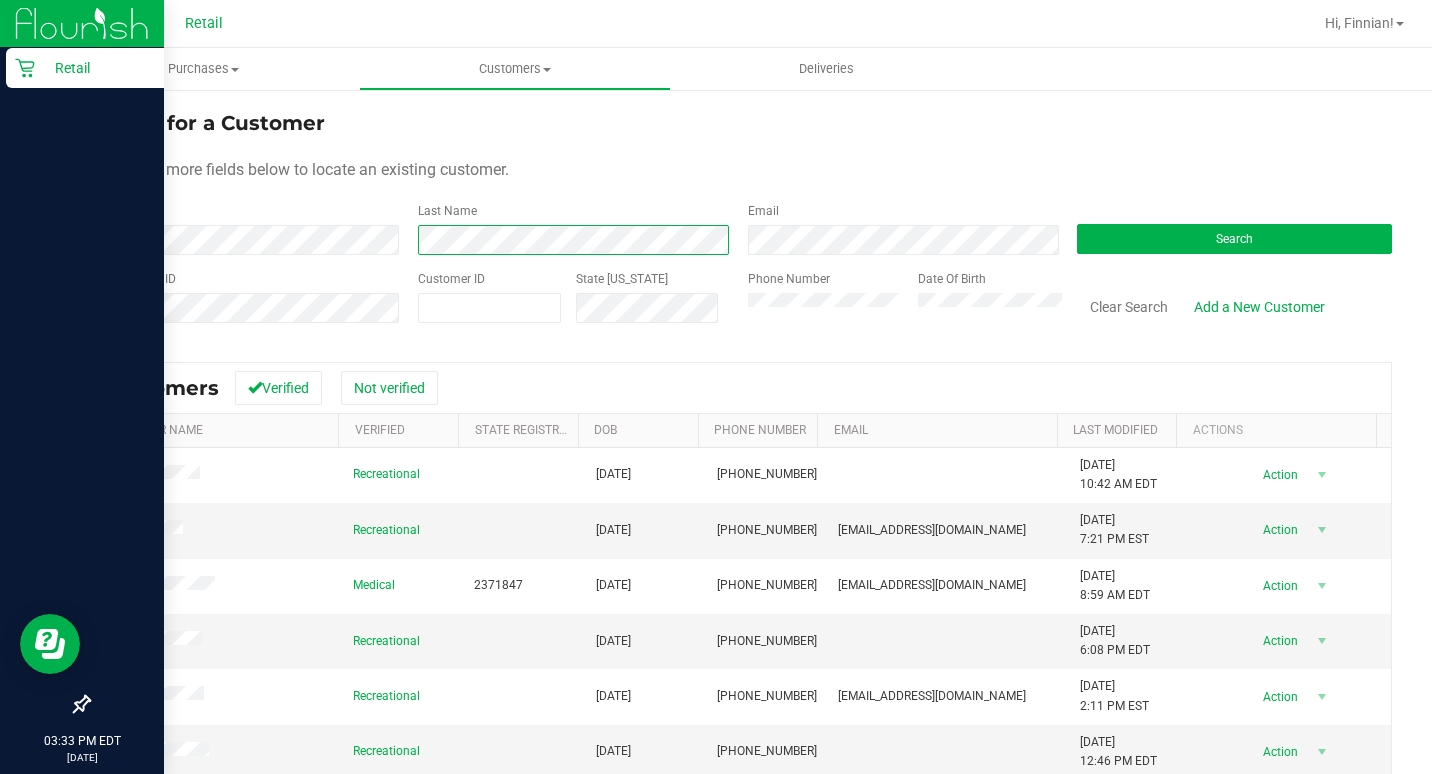 click on "Retail 03:33 PM EDT [DATE]  07/19   Retail   Hi, Finnian!
Purchases
Summary of purchases
Fulfillment
All purchases
Customers
All customers
Add a new customer" at bounding box center [716, 387] 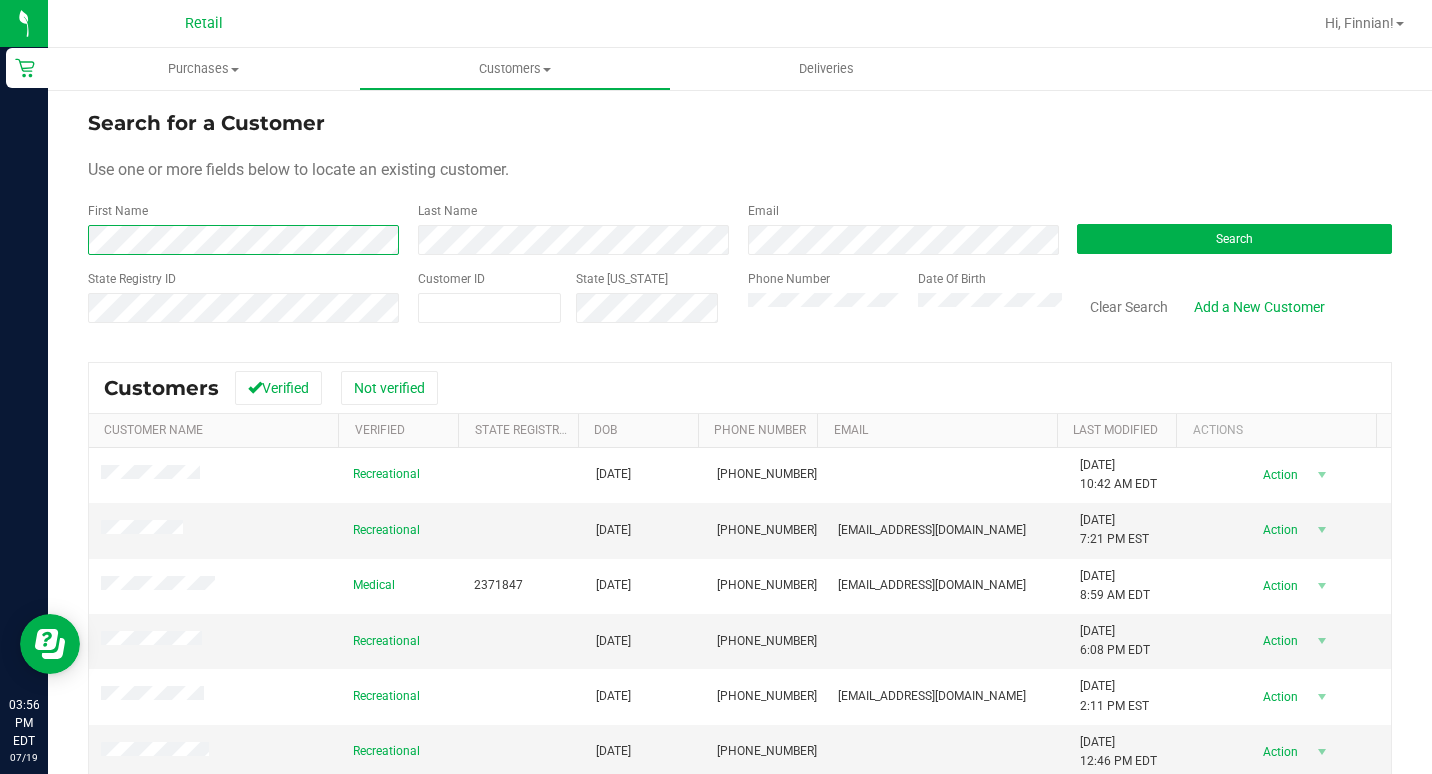 click on "Retail 03:56 PM EDT [DATE]  07/19   Retail   Hi, Finnian!
Purchases
Summary of purchases
Fulfillment
All purchases
Customers
All customers
Add a new customer" at bounding box center [716, 387] 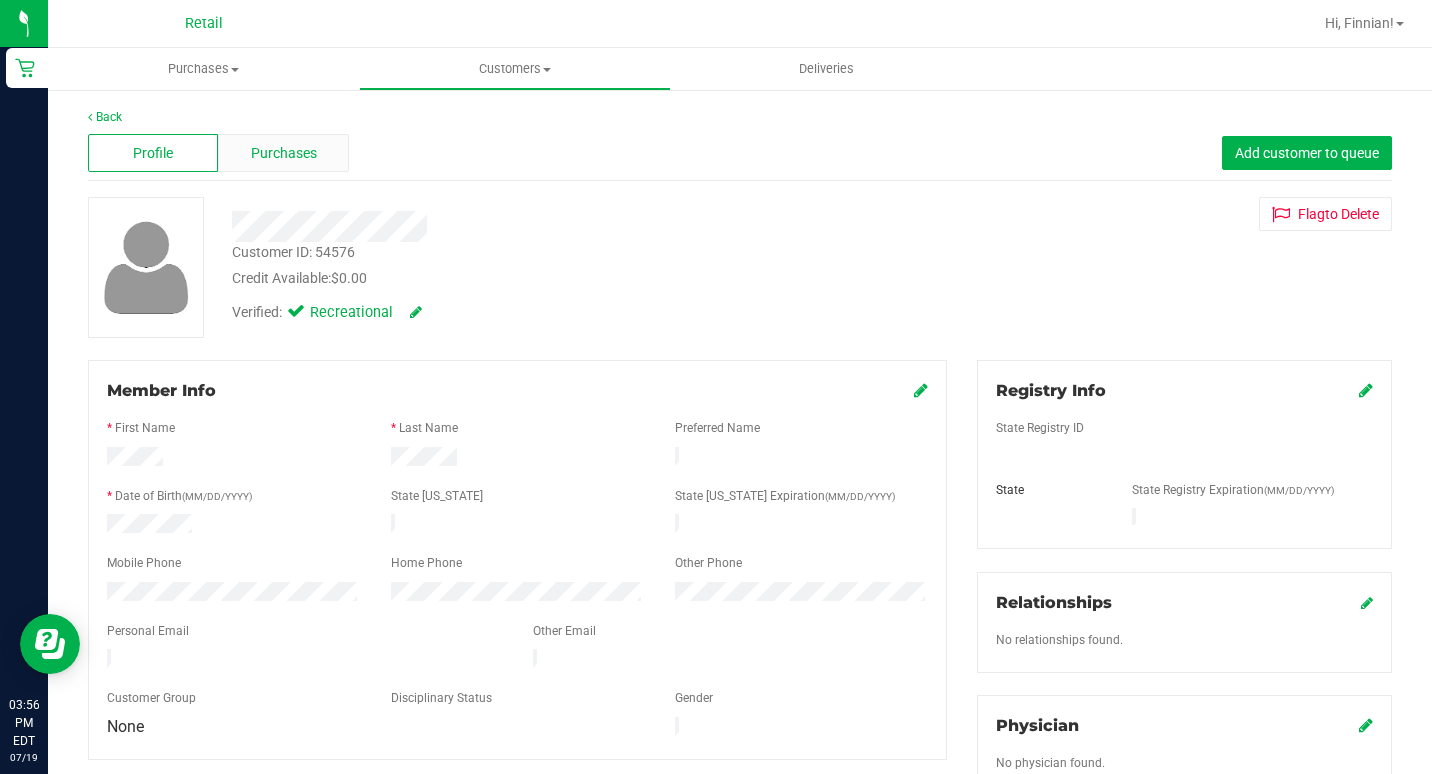 click on "Purchases" at bounding box center (283, 153) 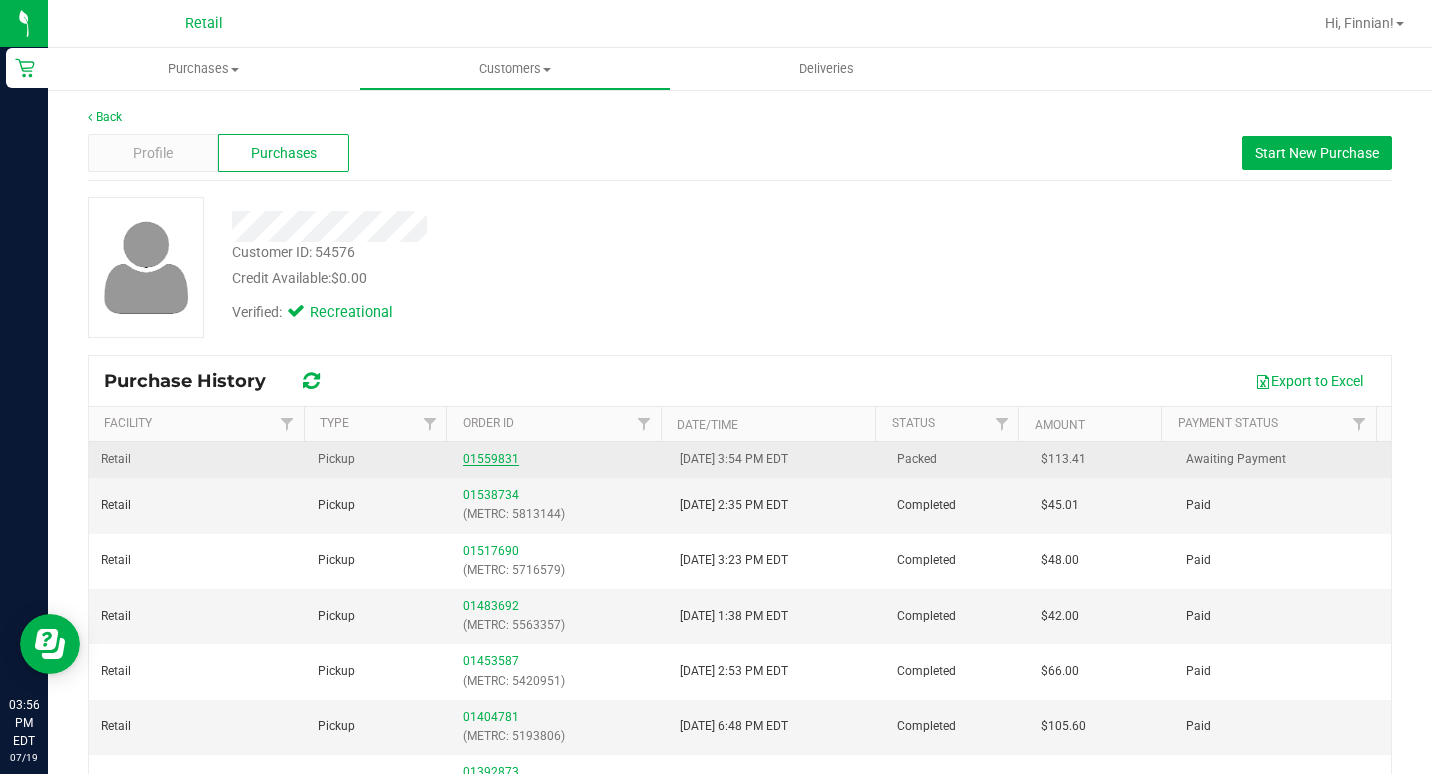 click on "01559831" at bounding box center [491, 459] 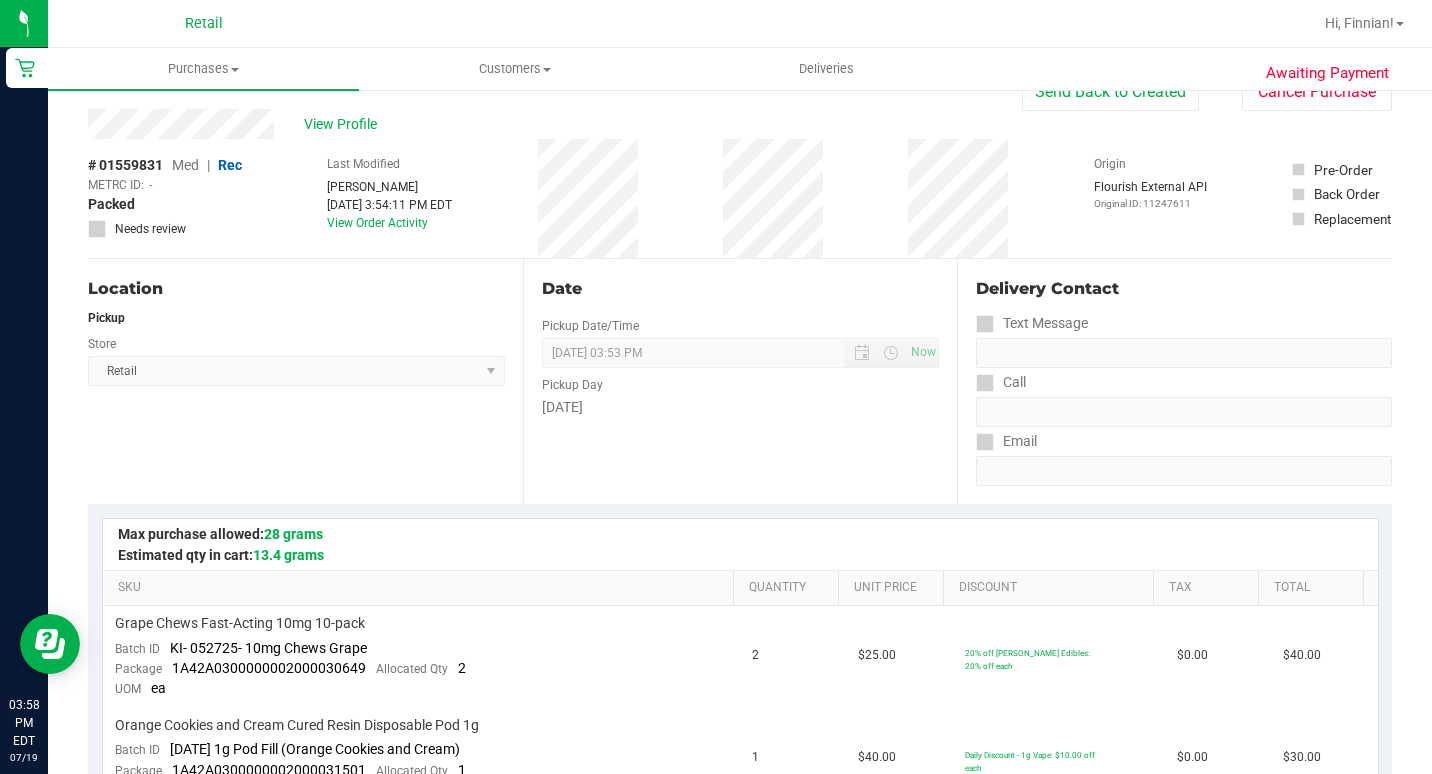 scroll, scrollTop: 0, scrollLeft: 0, axis: both 